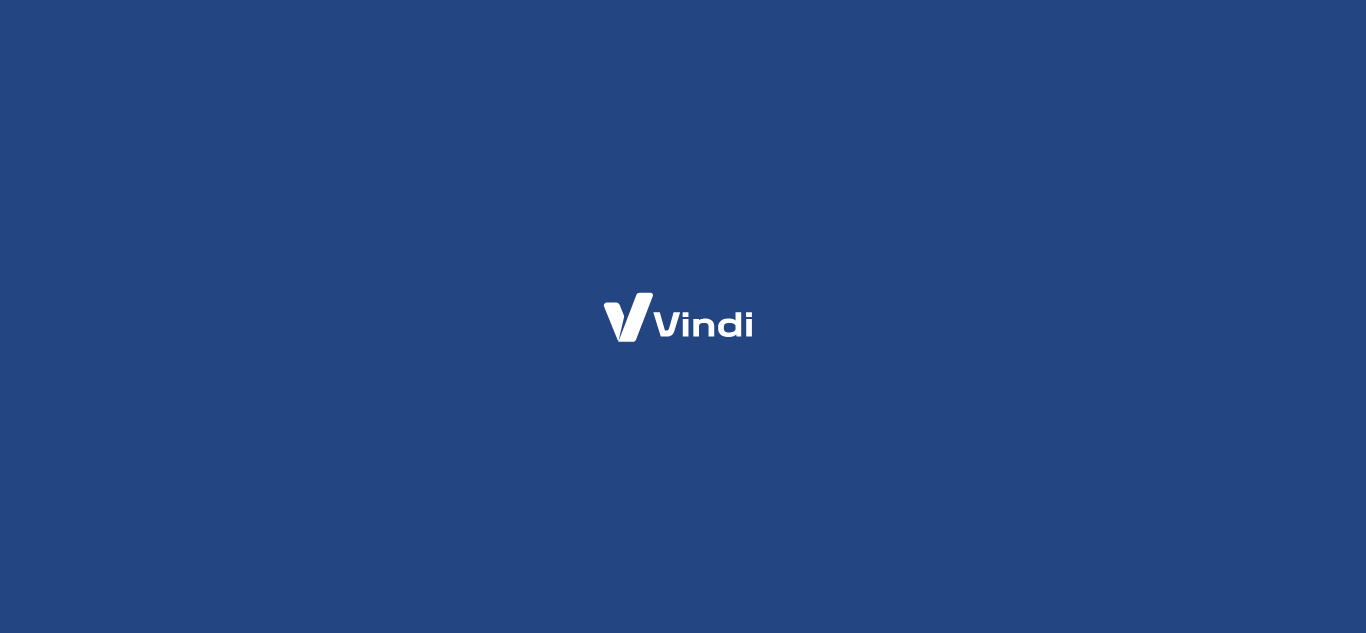 scroll, scrollTop: 0, scrollLeft: 0, axis: both 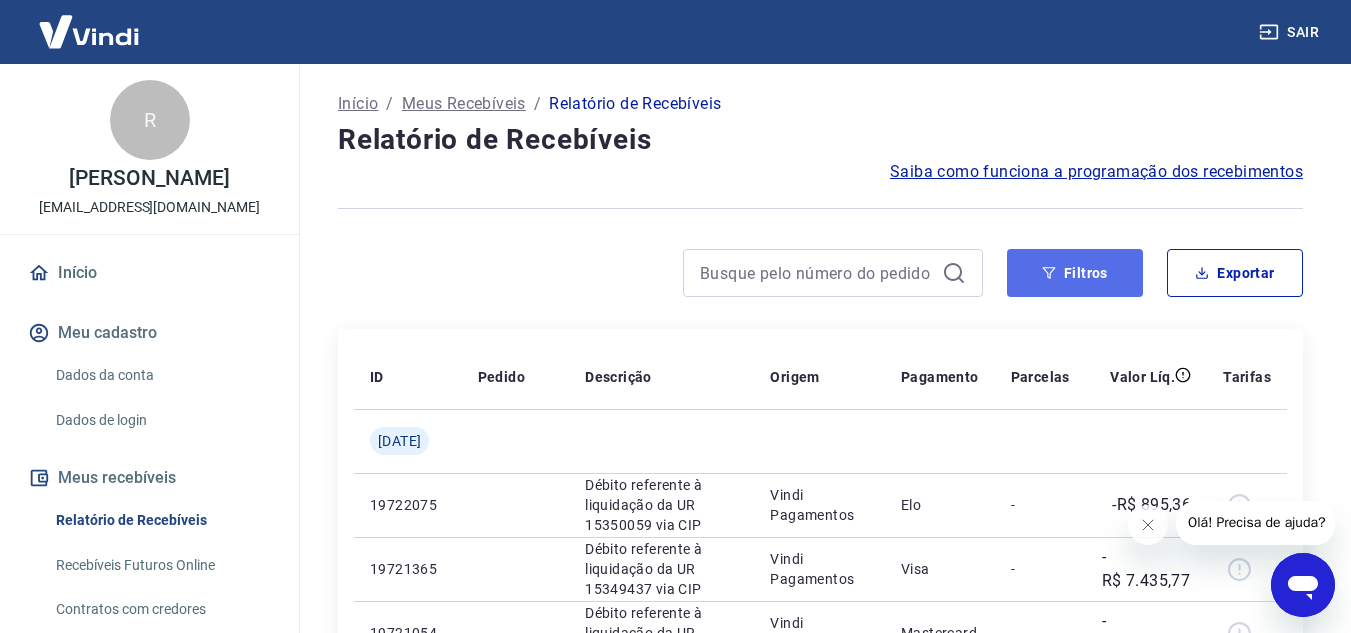 click 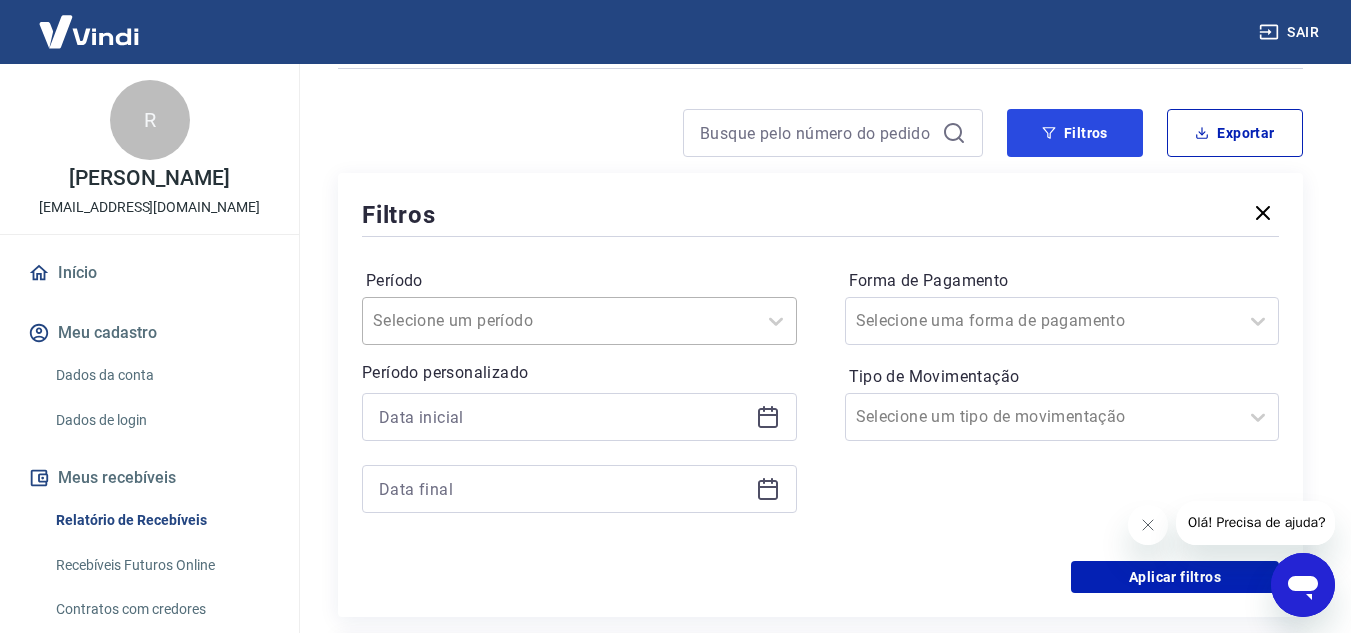 scroll, scrollTop: 200, scrollLeft: 0, axis: vertical 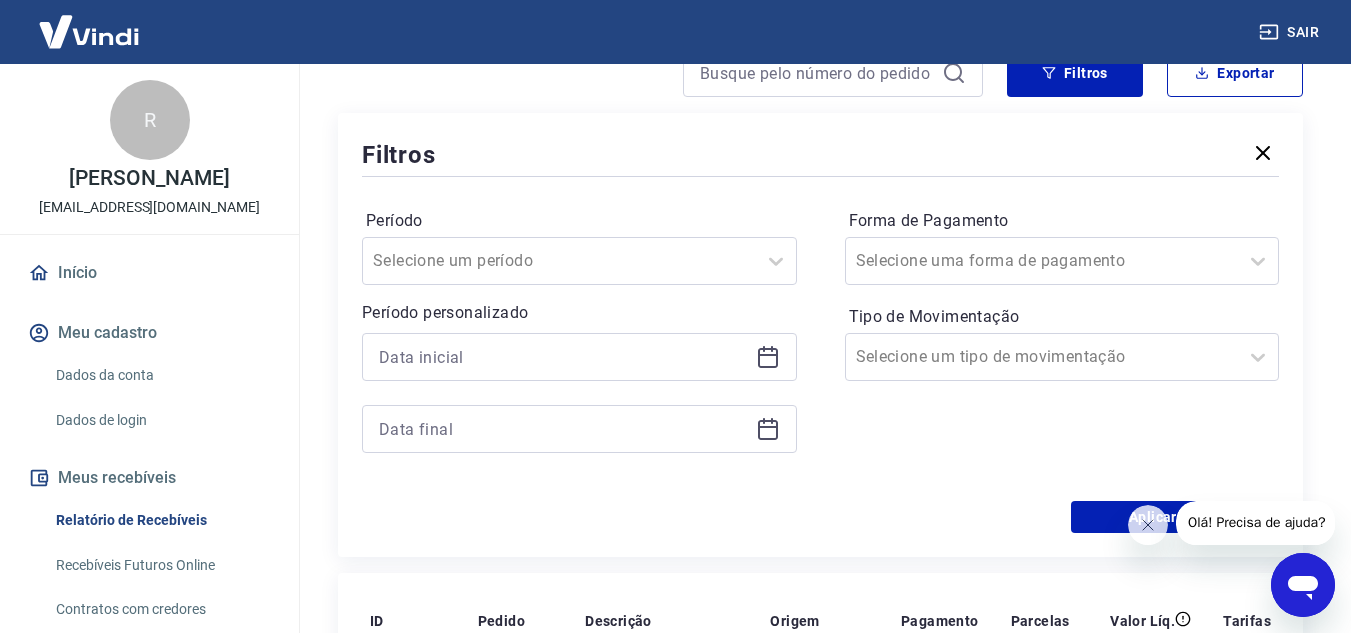 click 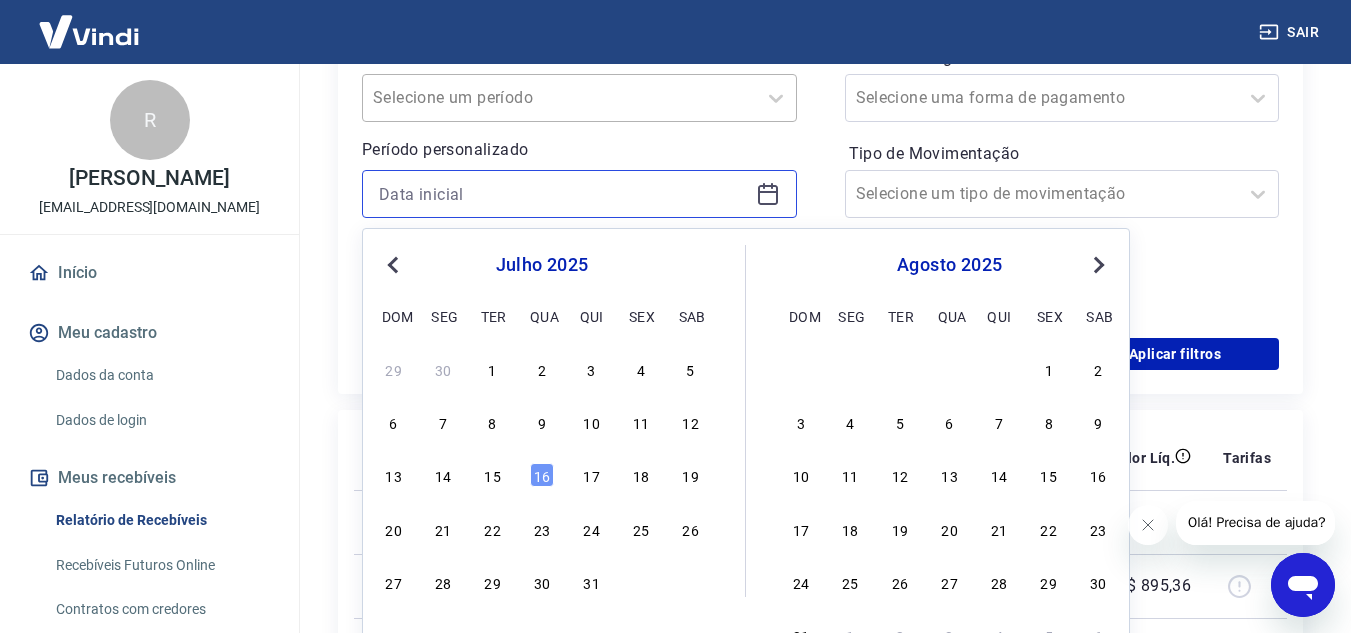 scroll, scrollTop: 400, scrollLeft: 0, axis: vertical 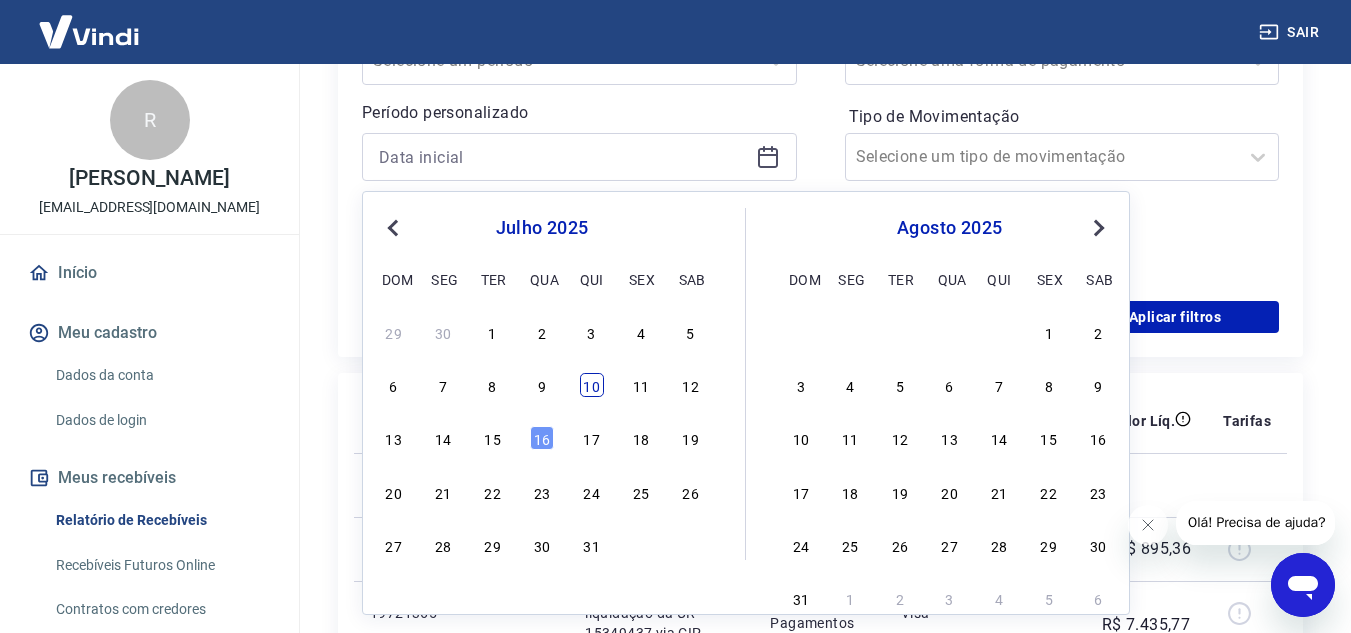 click on "10" at bounding box center [592, 385] 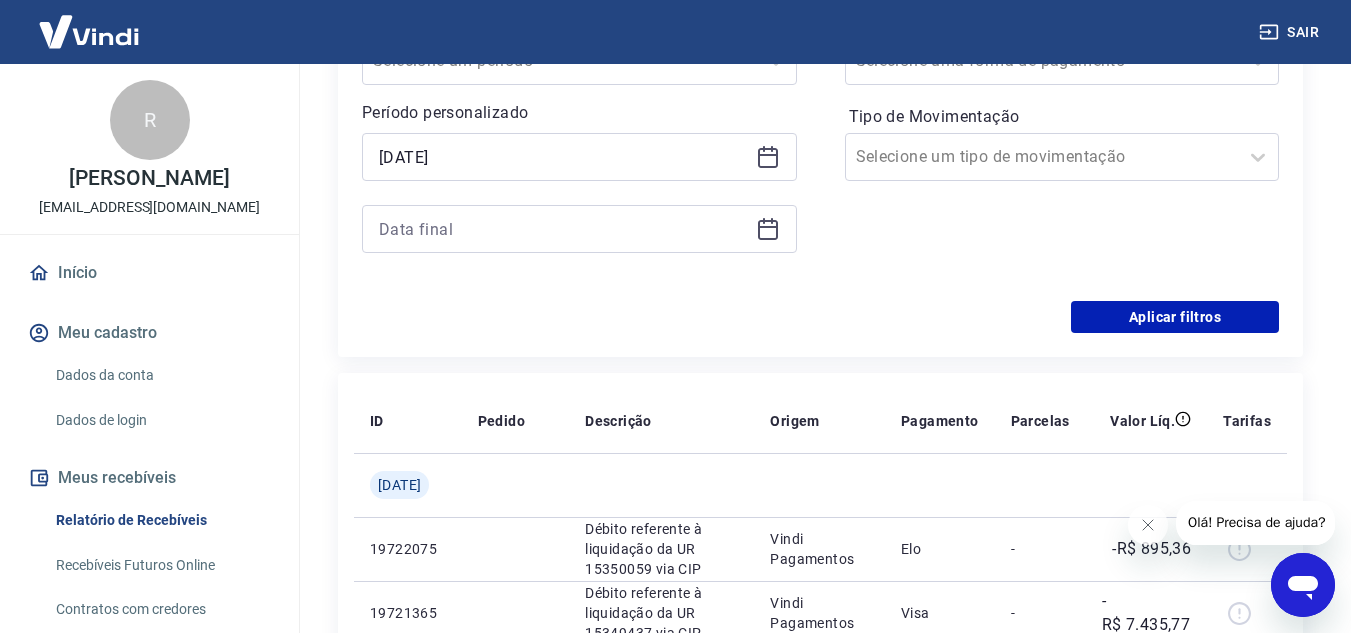 click 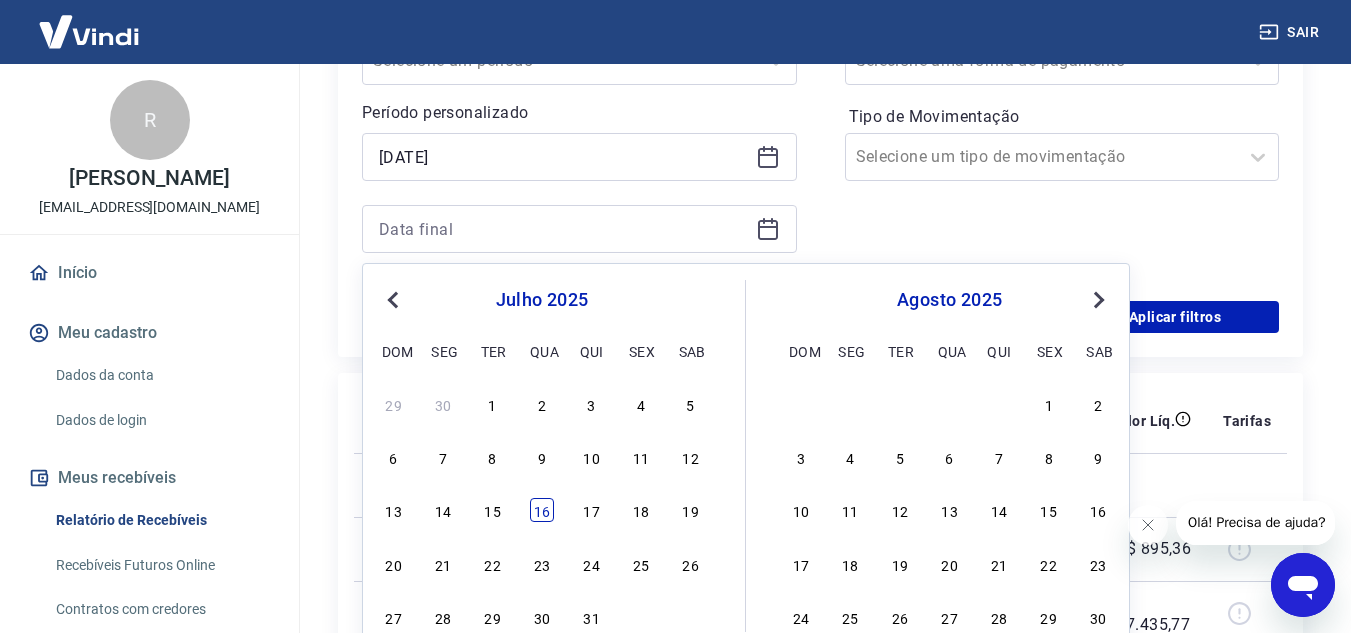 click on "16" at bounding box center [542, 510] 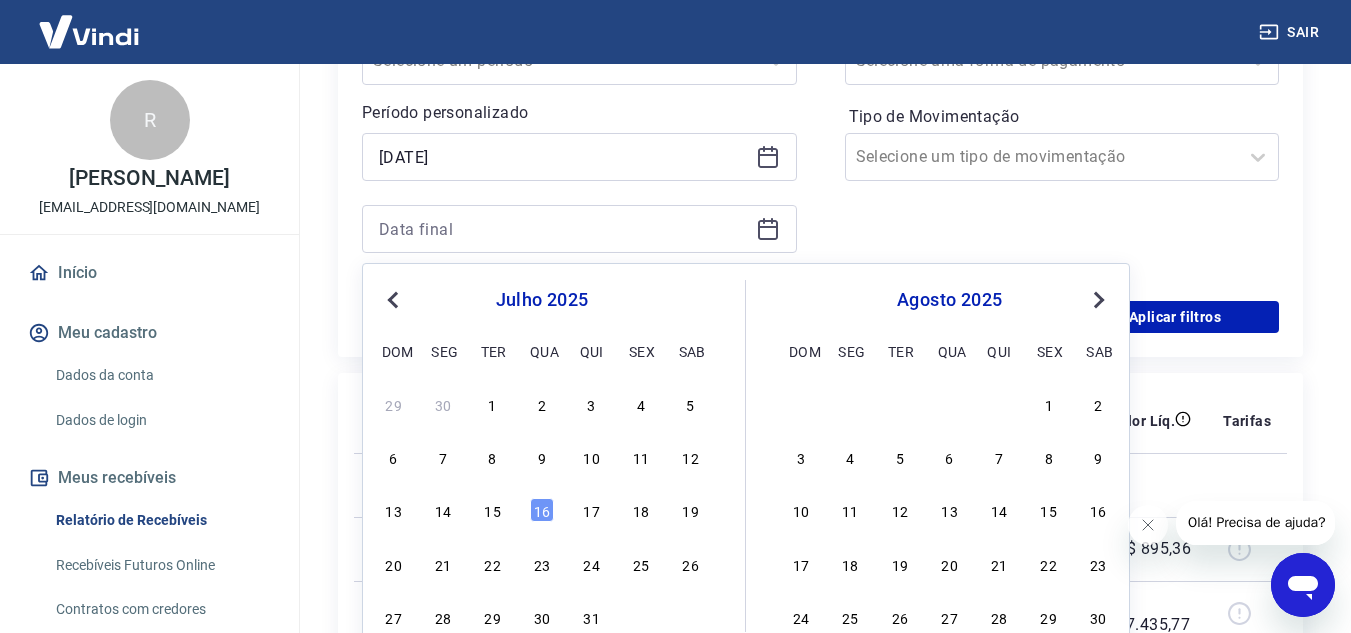type on "16/07/2025" 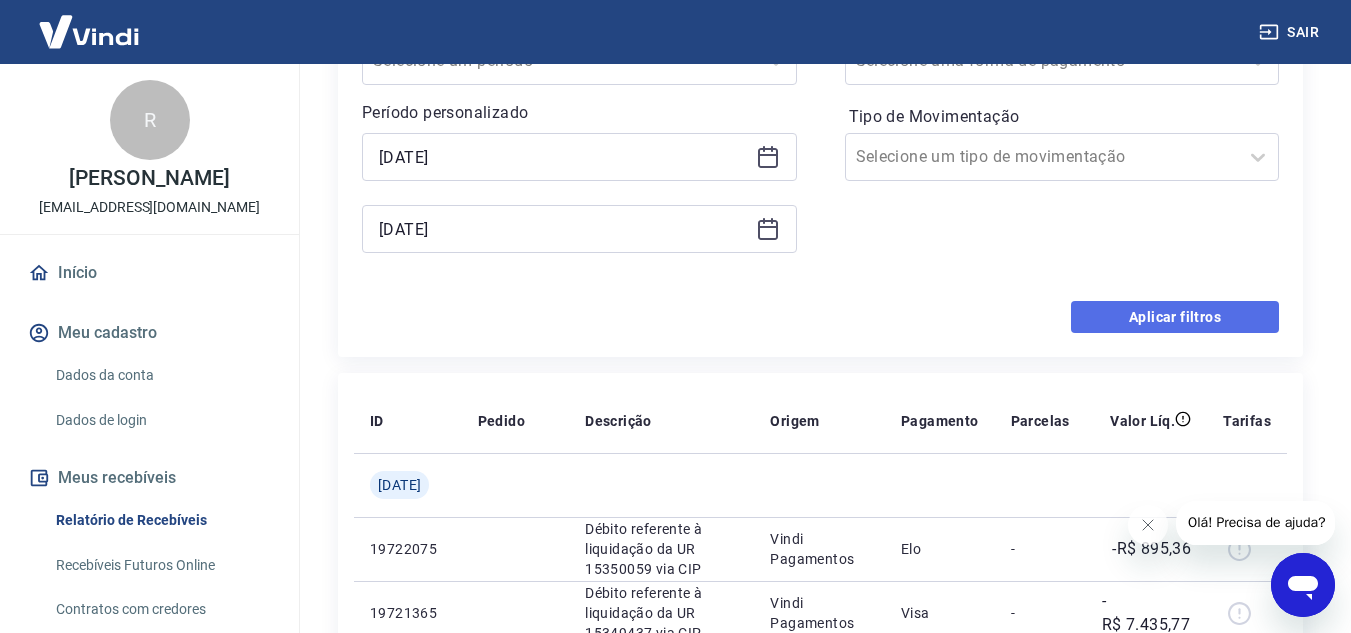 click on "Aplicar filtros" at bounding box center [1175, 317] 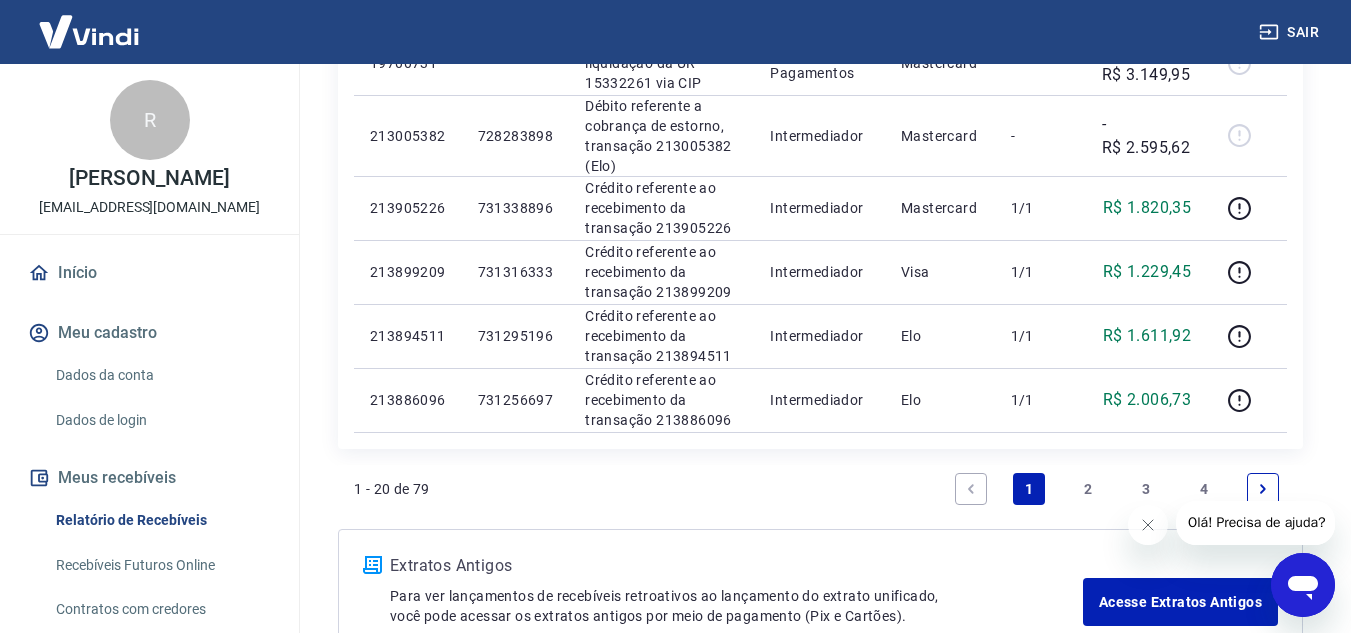 scroll, scrollTop: 1530, scrollLeft: 0, axis: vertical 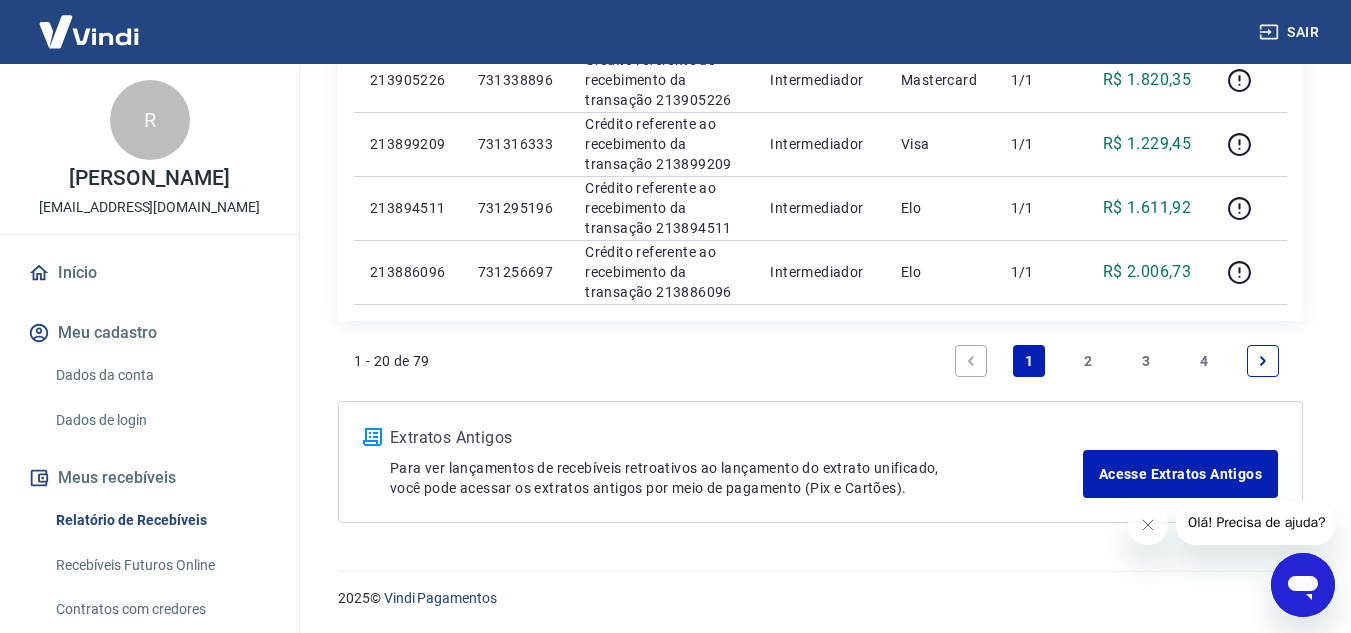 click on "2" at bounding box center [1088, 361] 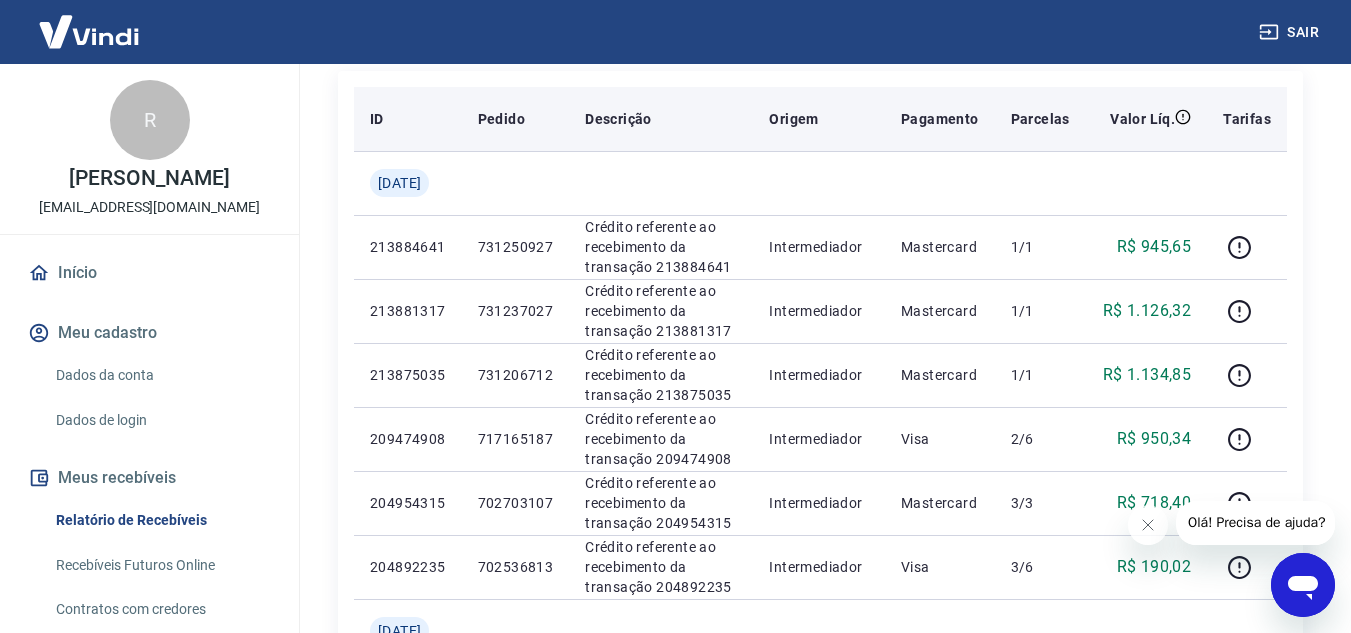 scroll, scrollTop: 300, scrollLeft: 0, axis: vertical 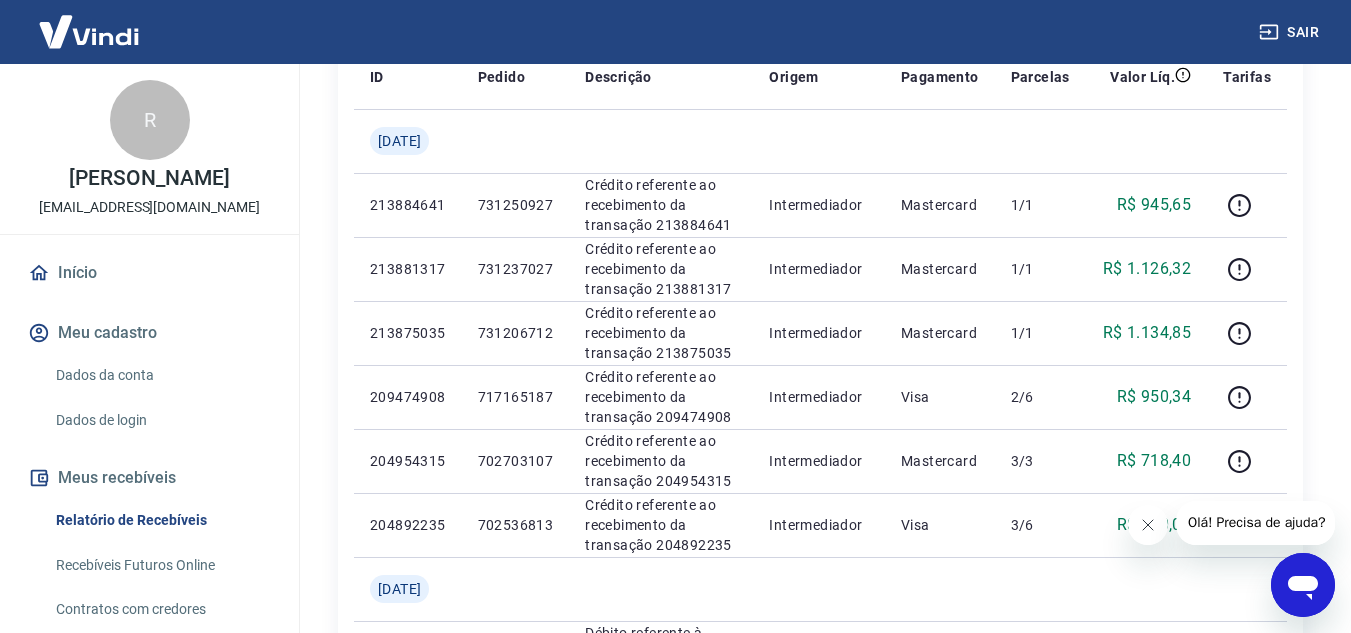 click at bounding box center [1147, 525] 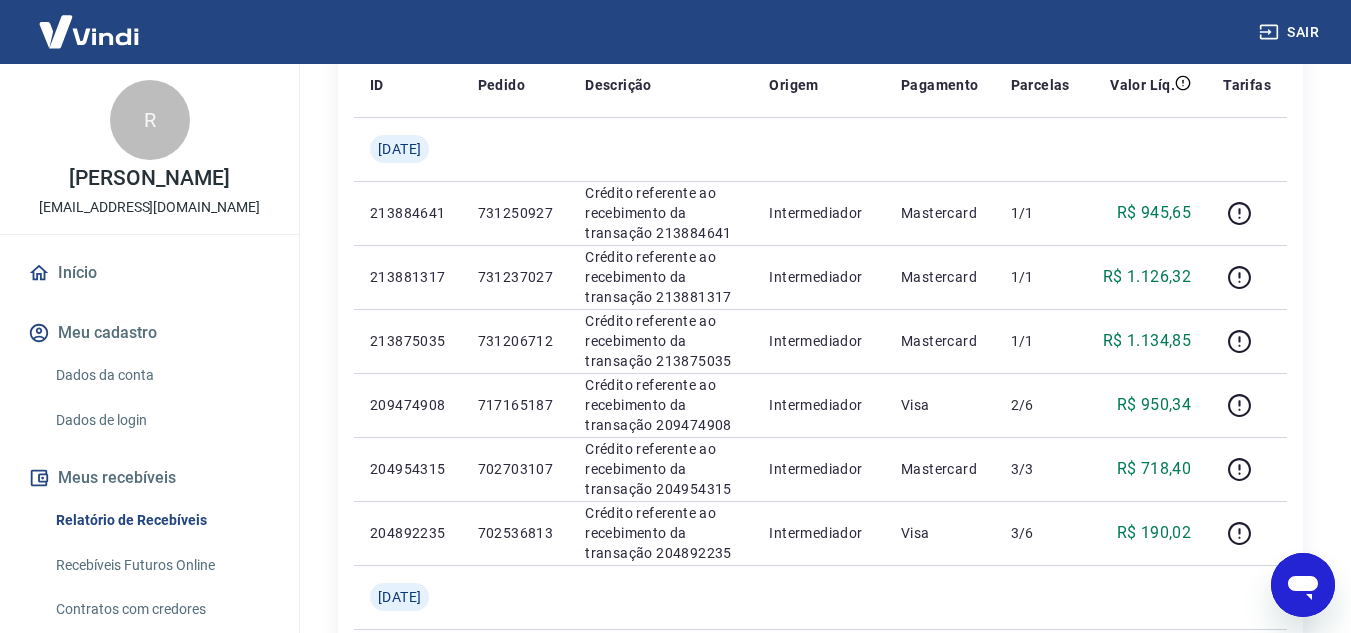 scroll, scrollTop: 0, scrollLeft: 0, axis: both 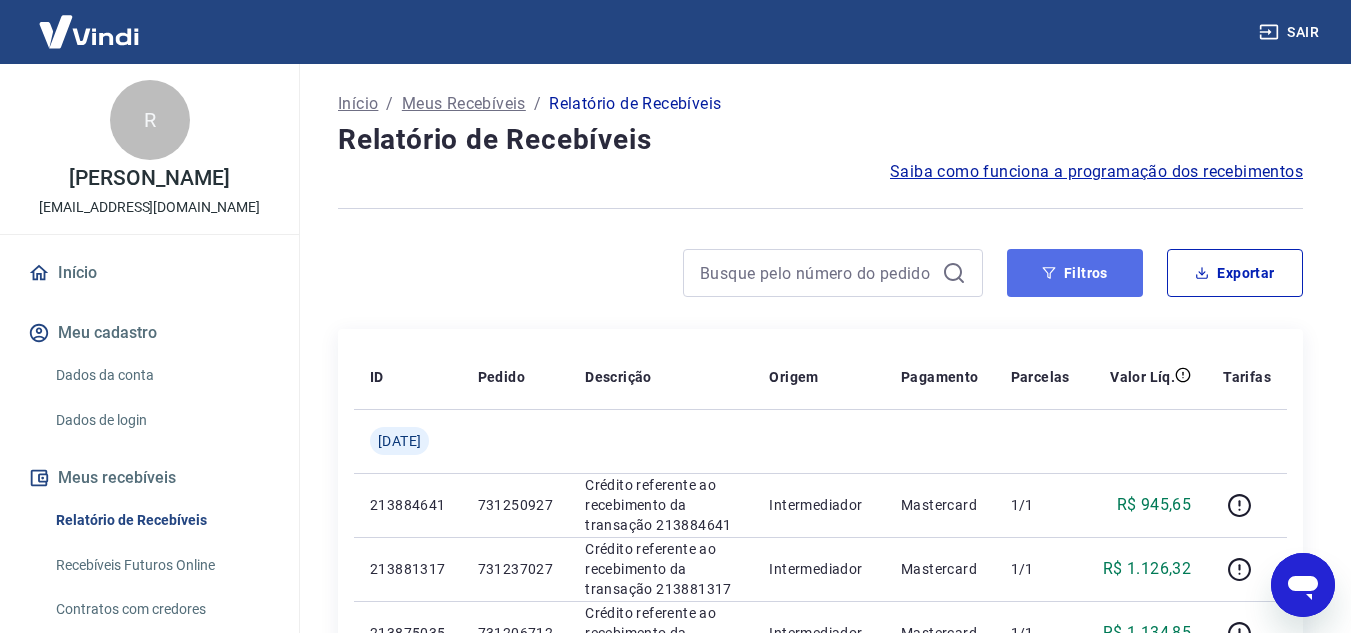 click on "Filtros" at bounding box center [1075, 273] 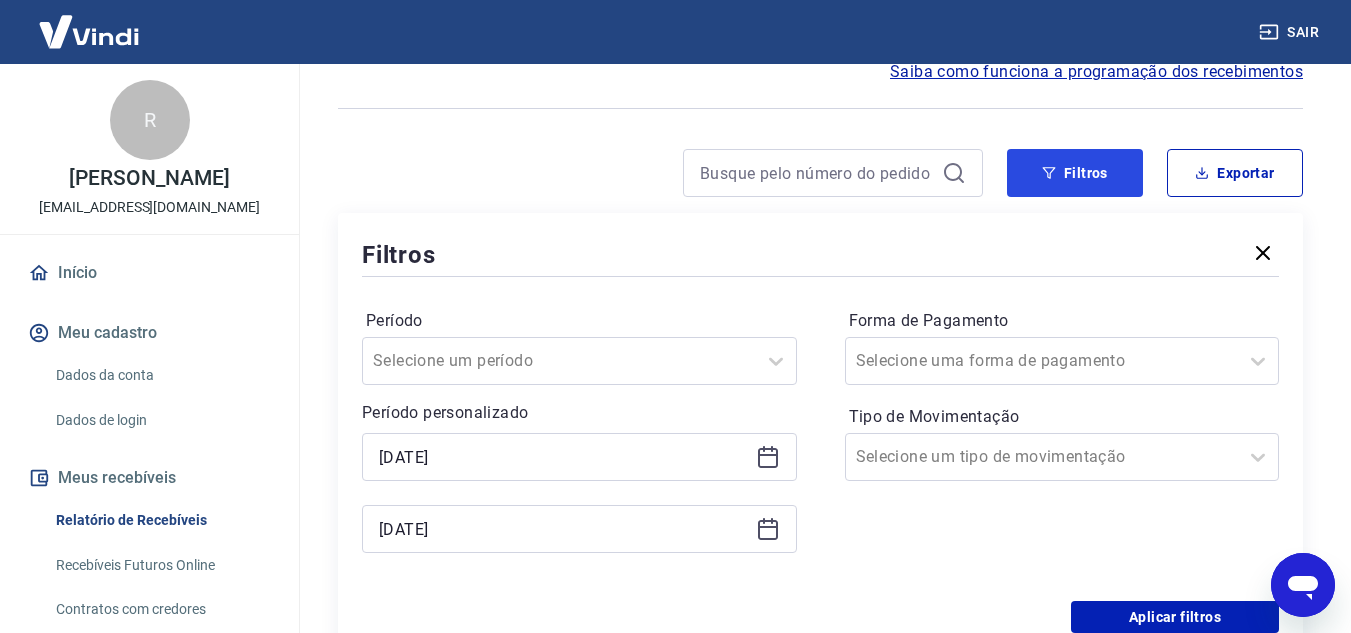 scroll, scrollTop: 300, scrollLeft: 0, axis: vertical 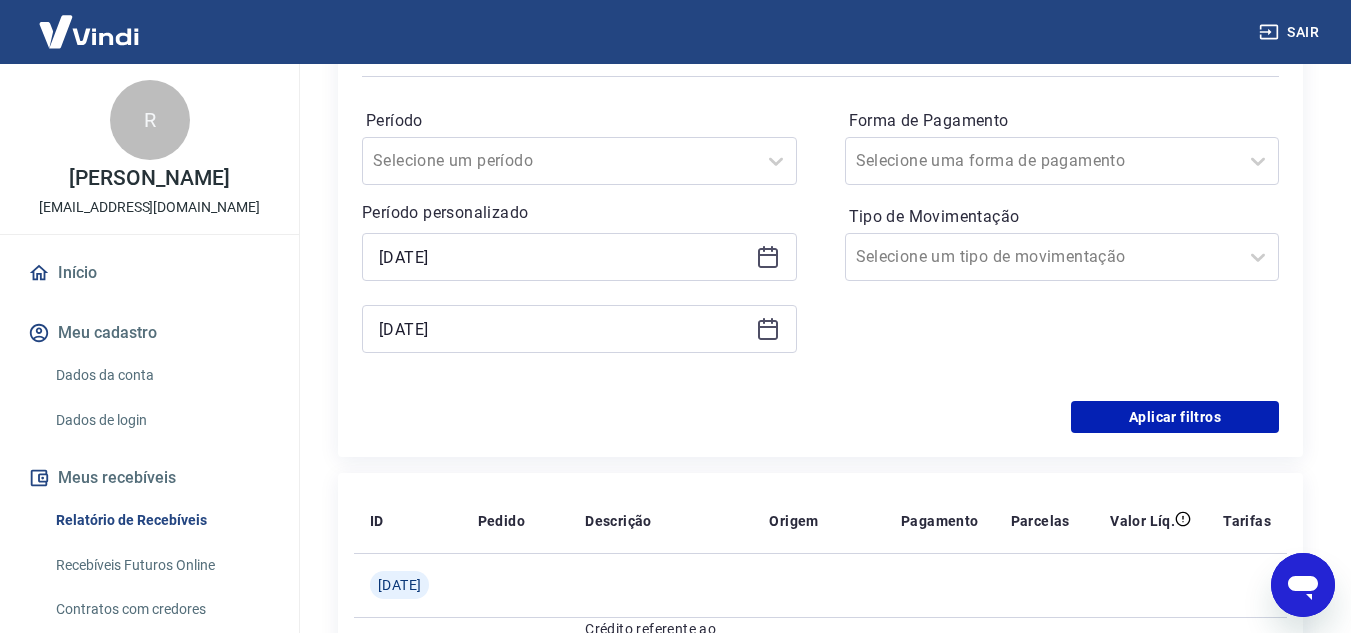 click 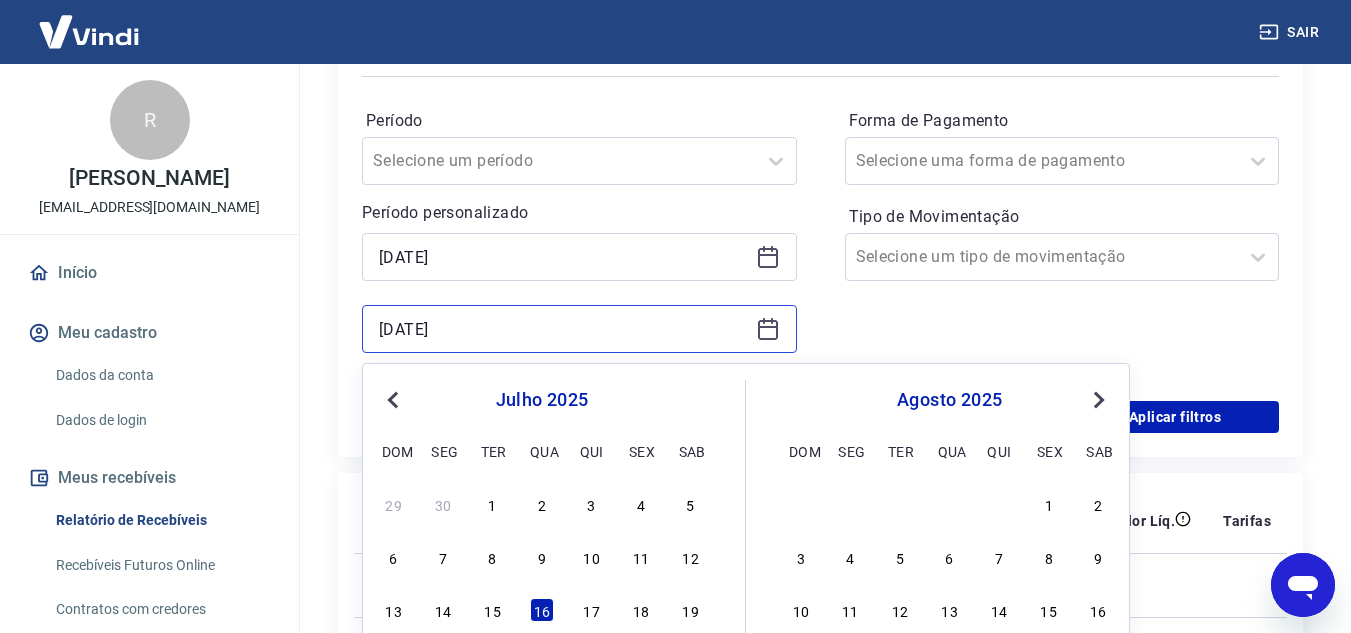 scroll, scrollTop: 500, scrollLeft: 0, axis: vertical 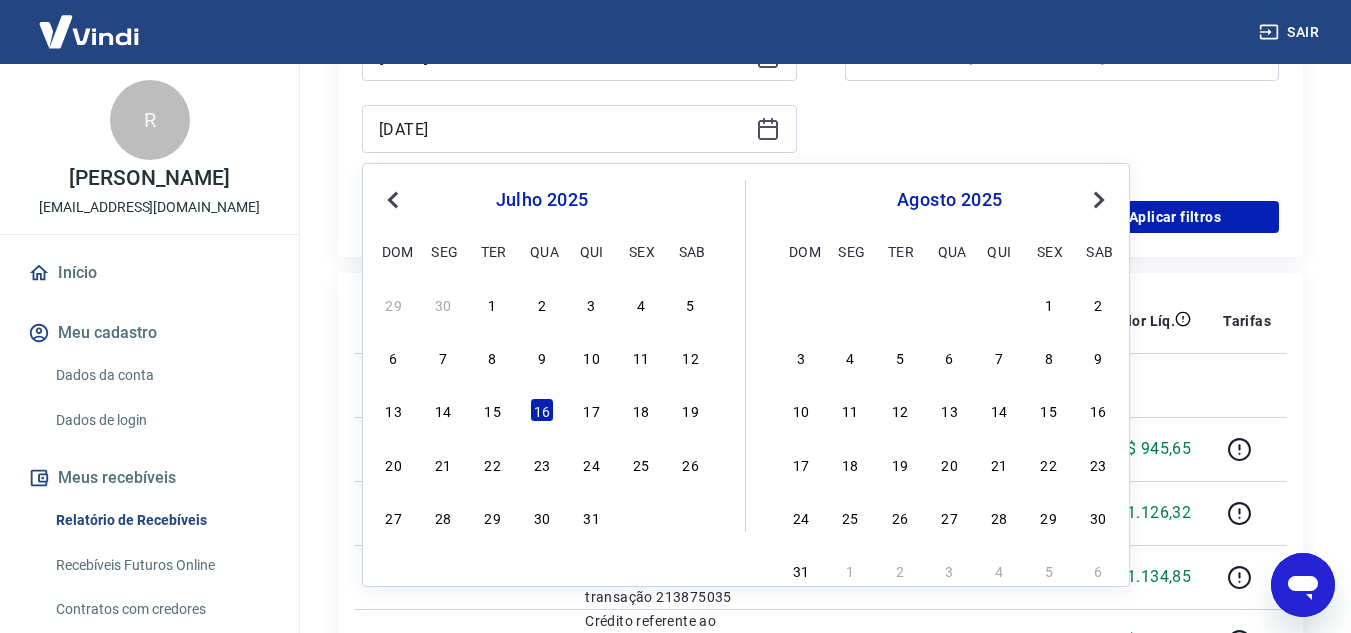 click on "13 14 15 16 17 18 19" at bounding box center [542, 410] 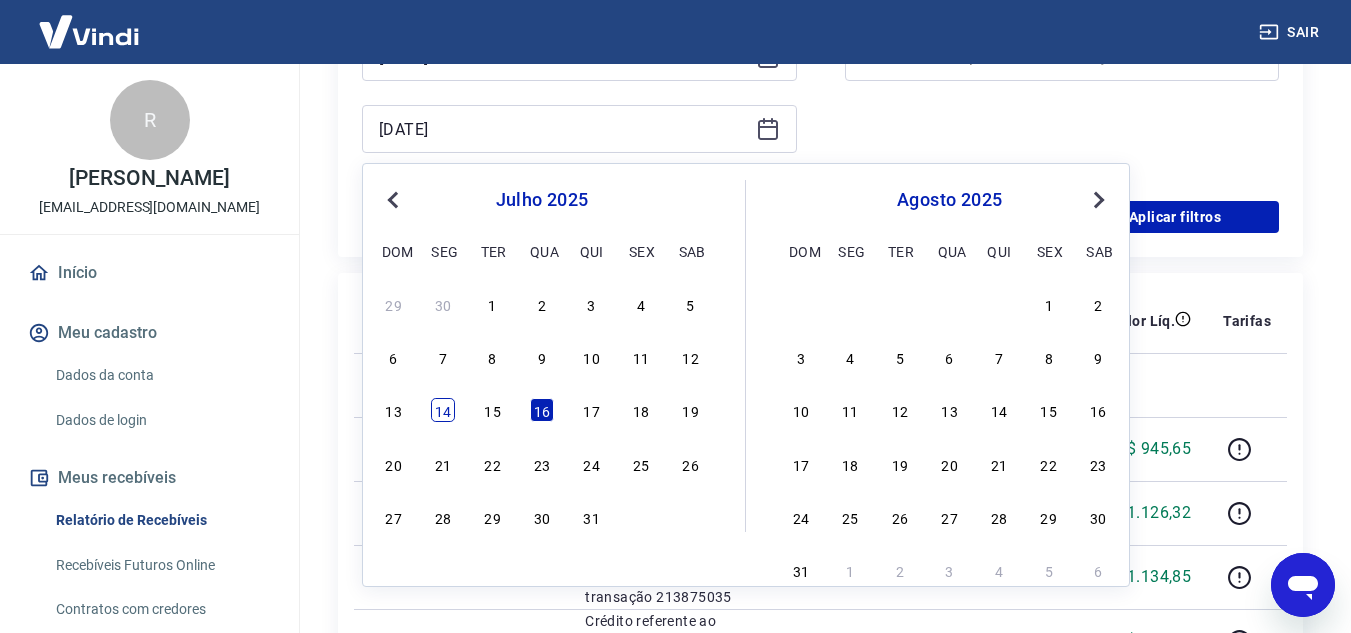 click on "14" at bounding box center (443, 410) 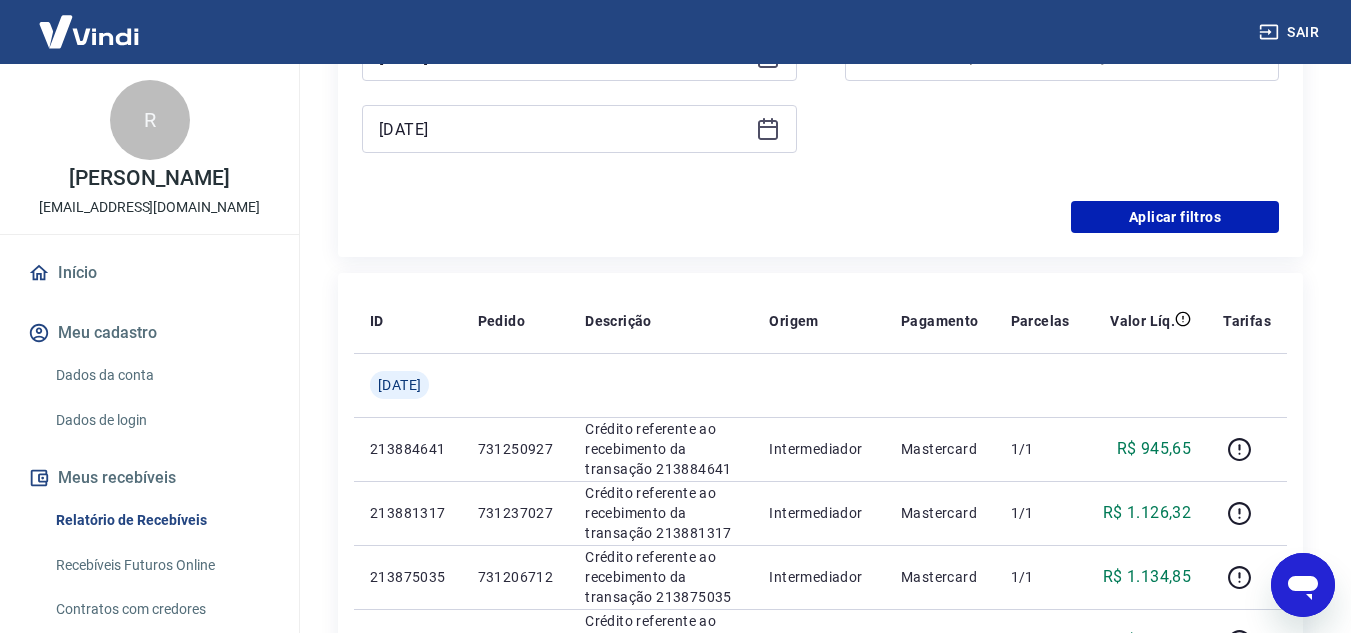 type on "14/07/2025" 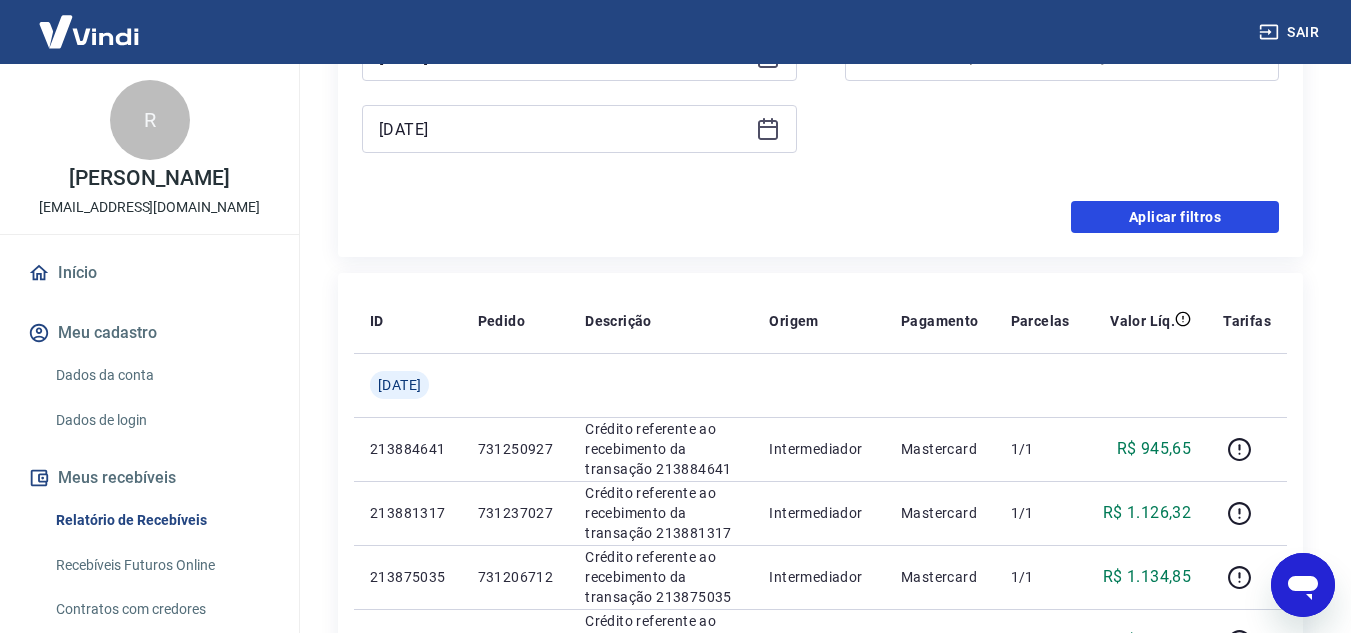 drag, startPoint x: 1192, startPoint y: 211, endPoint x: 753, endPoint y: 285, distance: 445.1932 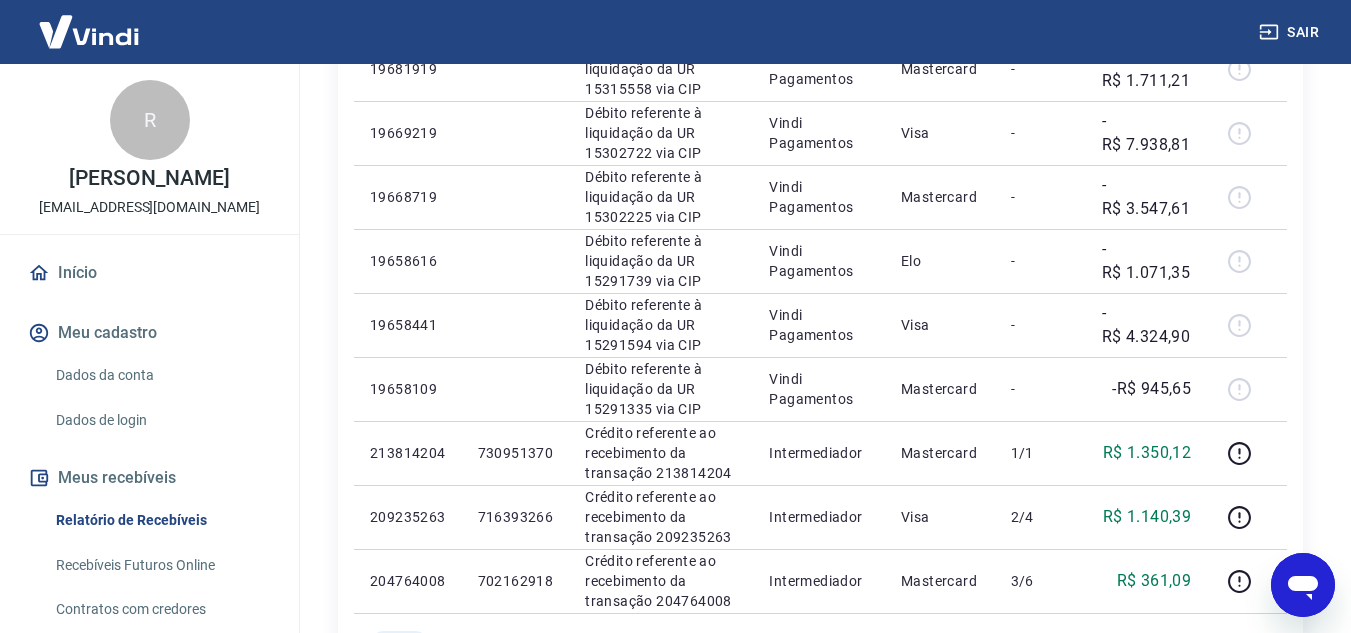 scroll, scrollTop: 600, scrollLeft: 0, axis: vertical 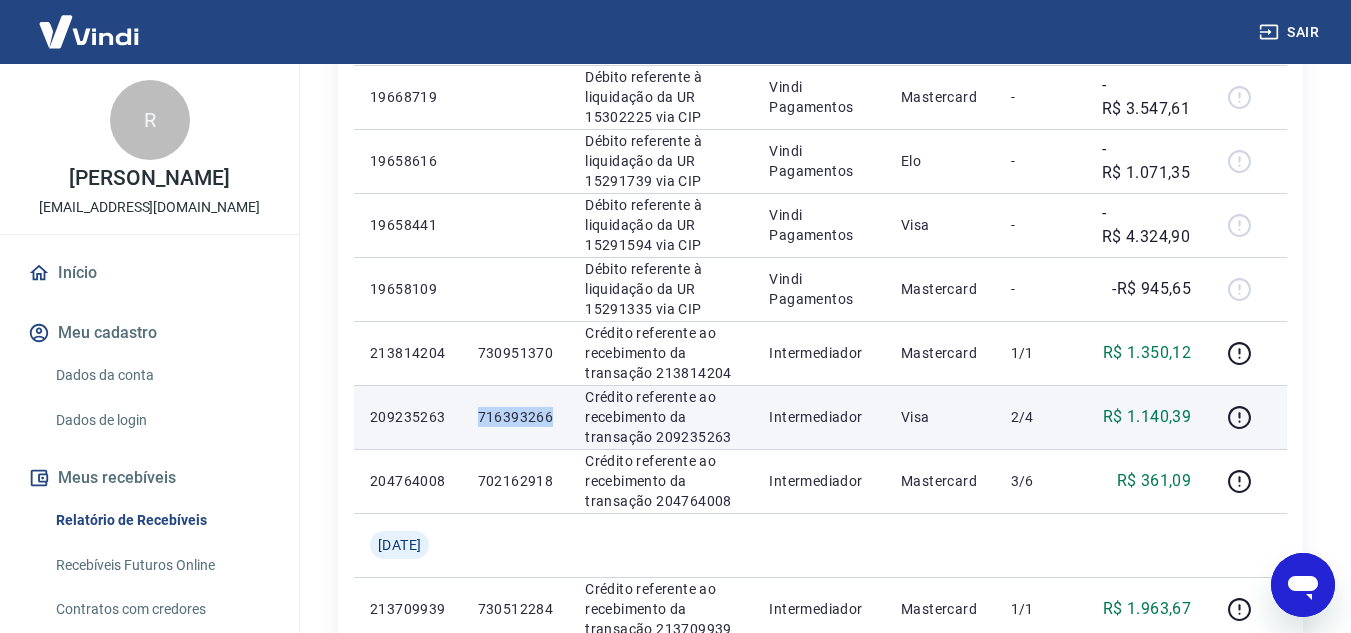 drag, startPoint x: 489, startPoint y: 413, endPoint x: 569, endPoint y: 416, distance: 80.05623 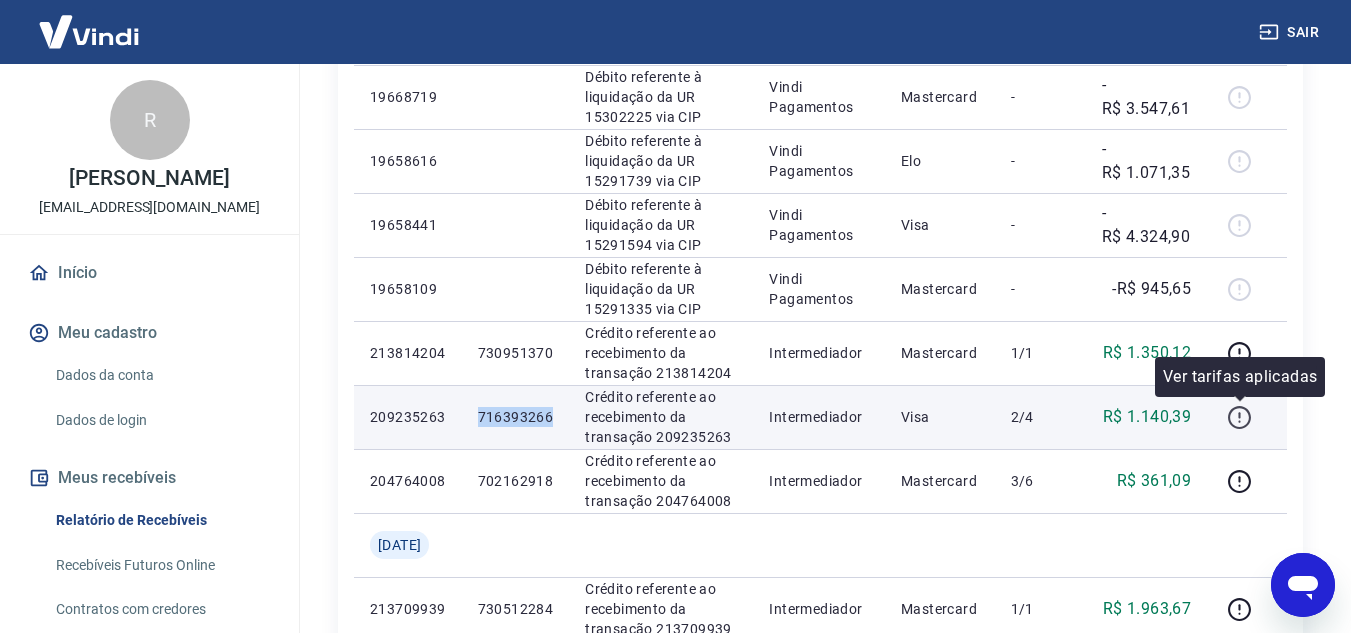 click 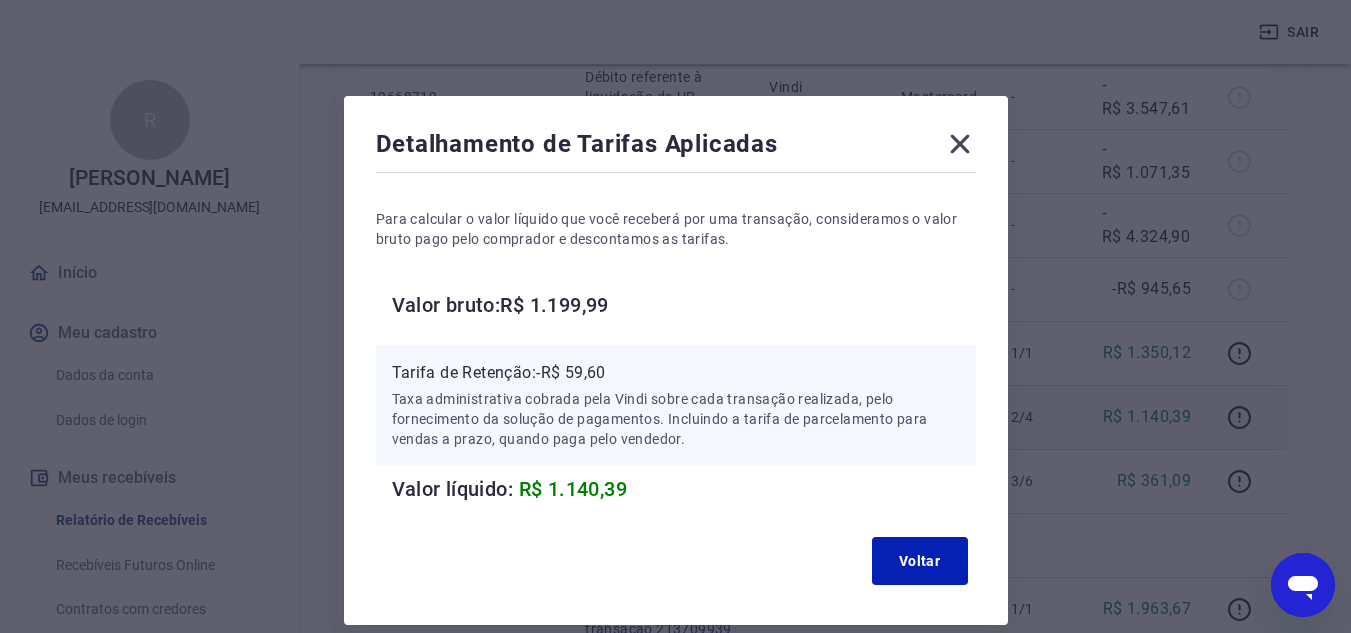 click 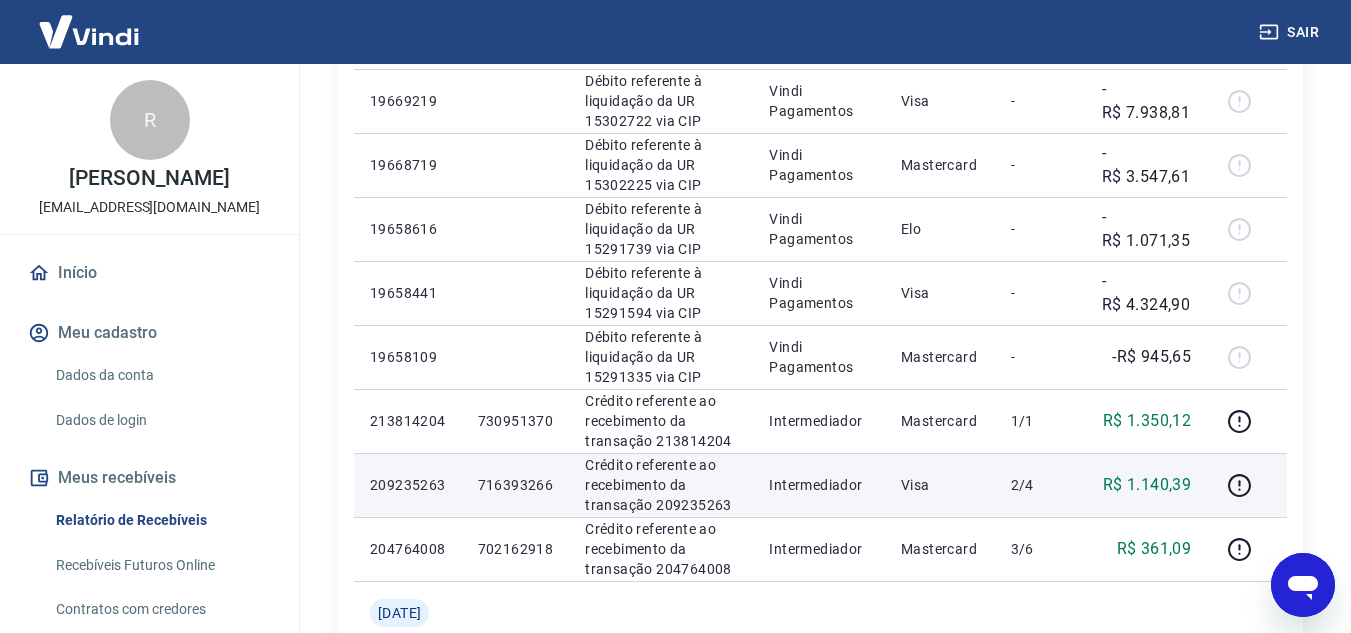 scroll, scrollTop: 400, scrollLeft: 0, axis: vertical 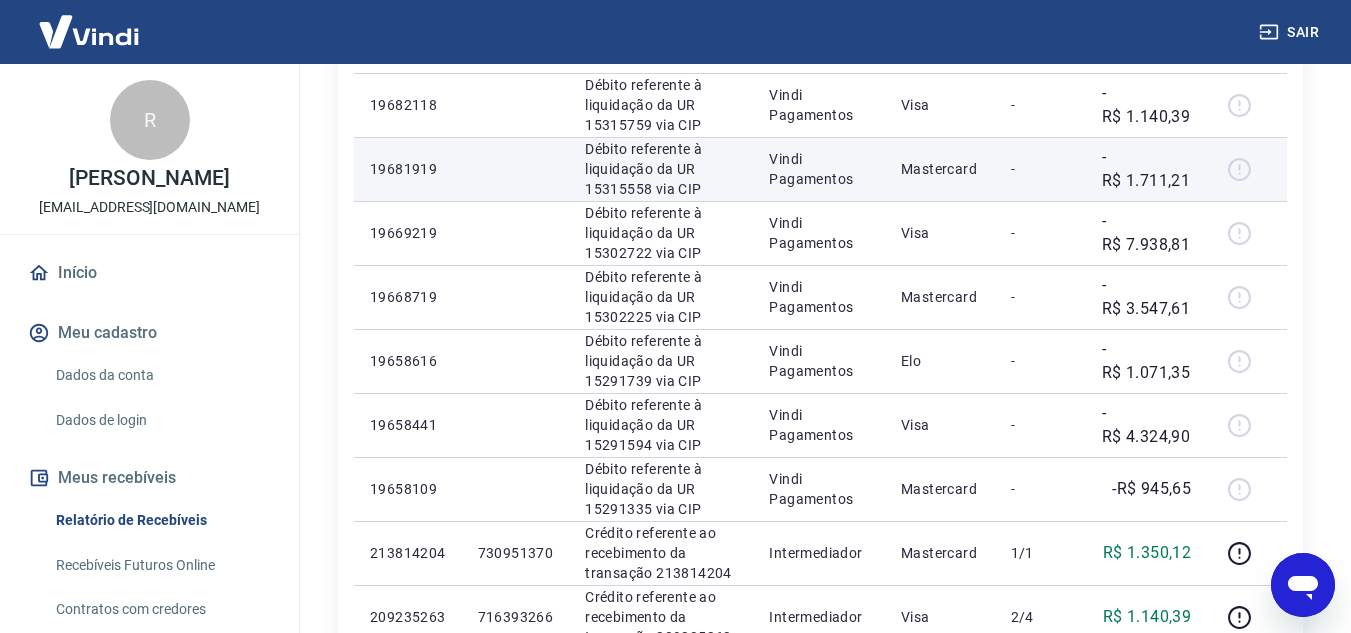 click on "-R$ 1.711,21" at bounding box center (1146, 169) 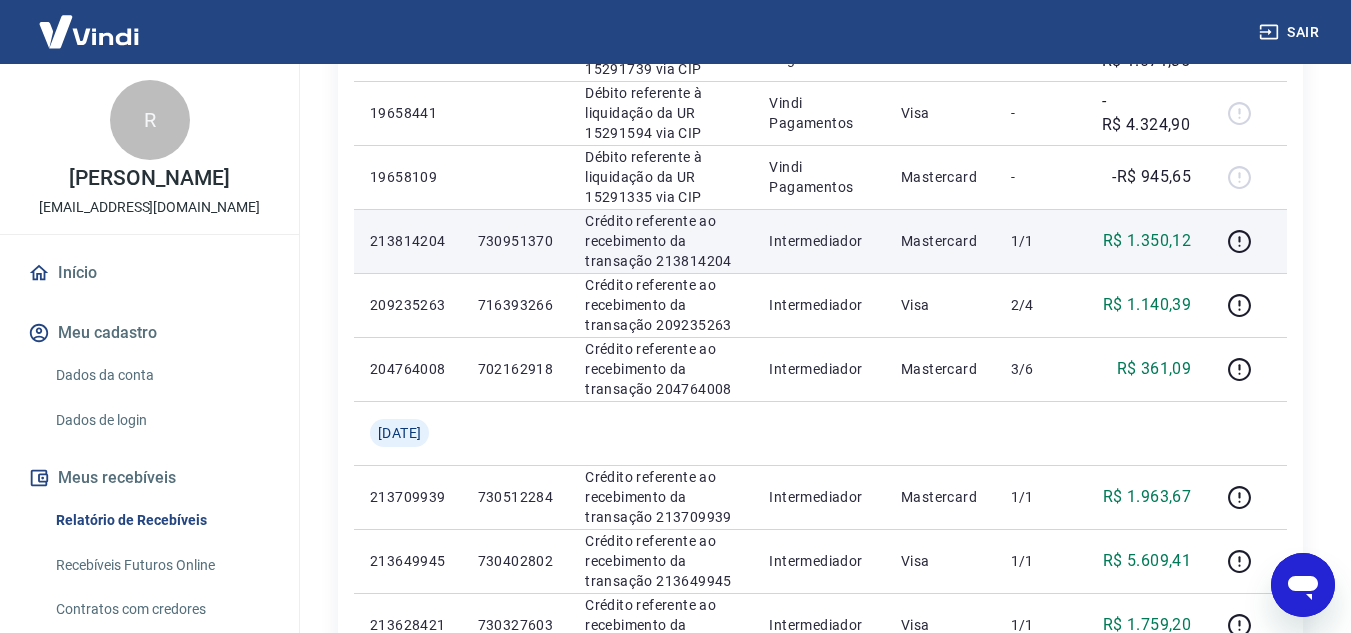 scroll, scrollTop: 600, scrollLeft: 0, axis: vertical 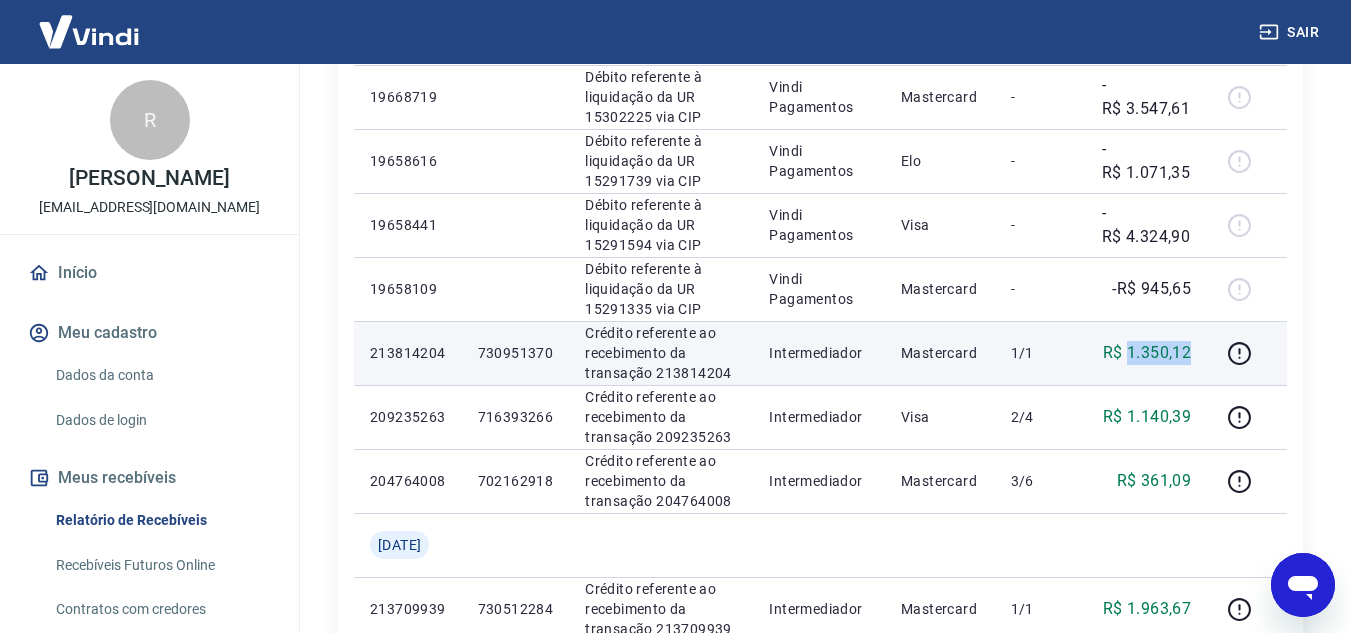 drag, startPoint x: 1129, startPoint y: 349, endPoint x: 1196, endPoint y: 344, distance: 67.18631 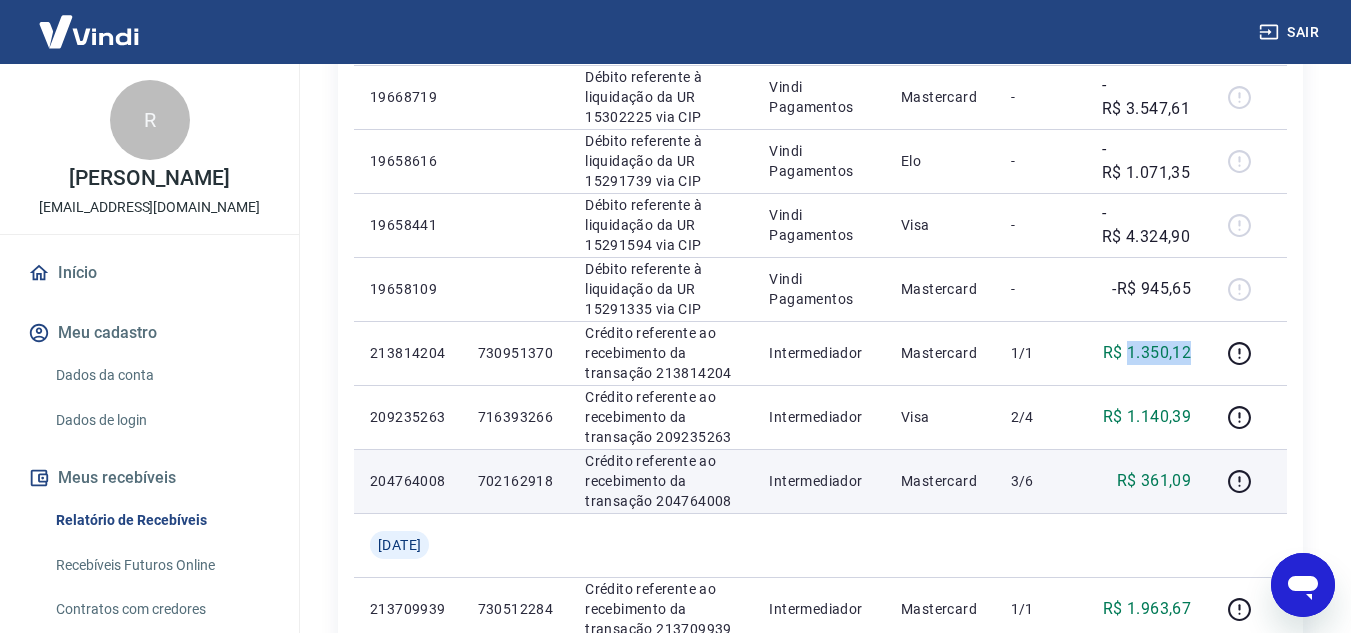 copy on "1.350,12" 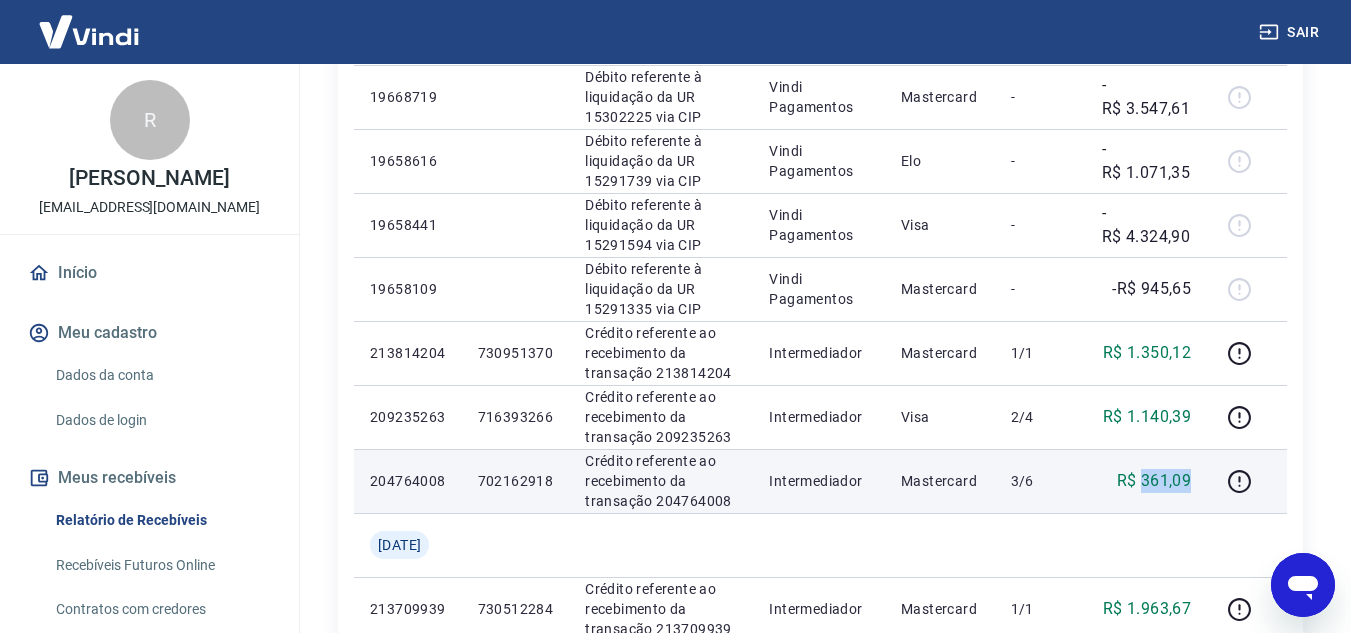 drag, startPoint x: 1142, startPoint y: 474, endPoint x: 1200, endPoint y: 479, distance: 58.21512 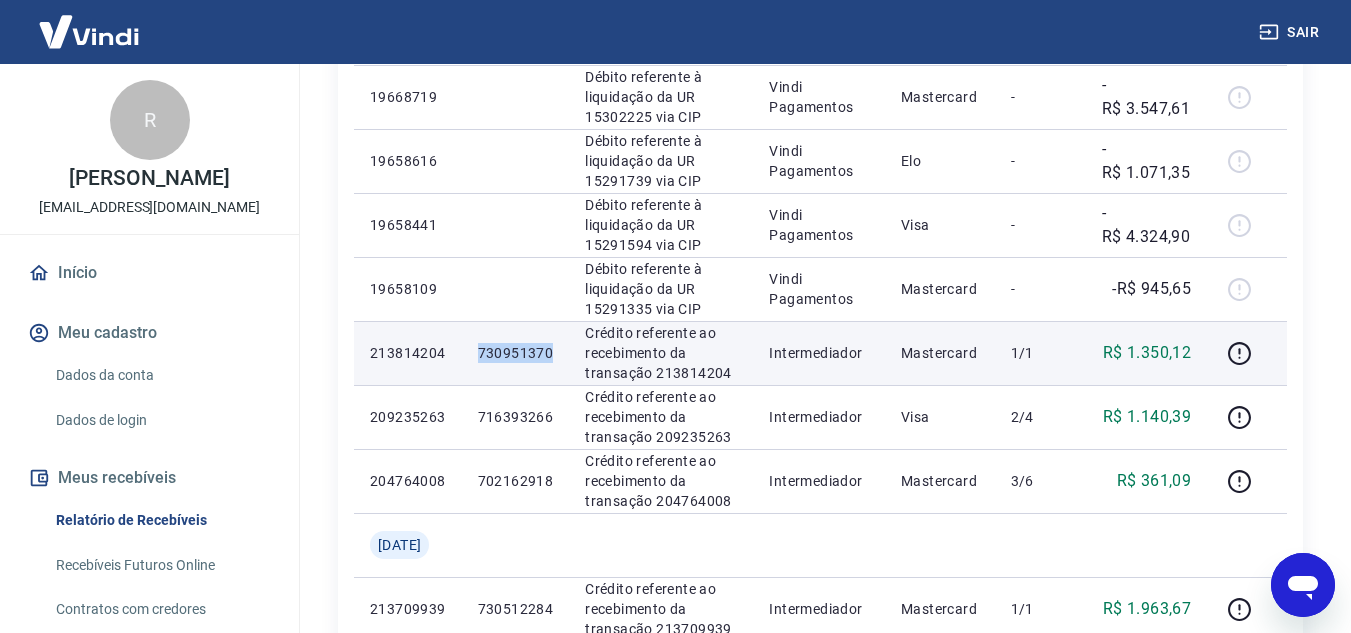 drag, startPoint x: 491, startPoint y: 352, endPoint x: 567, endPoint y: 360, distance: 76.41989 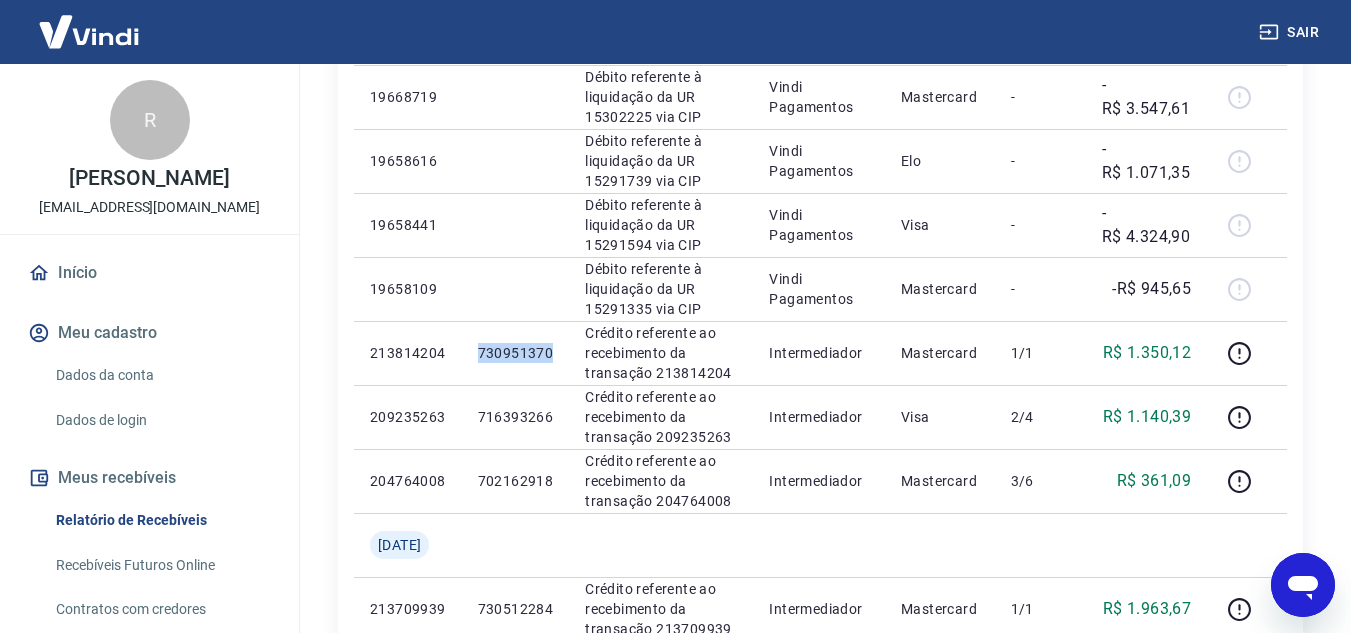 copy on "730951370" 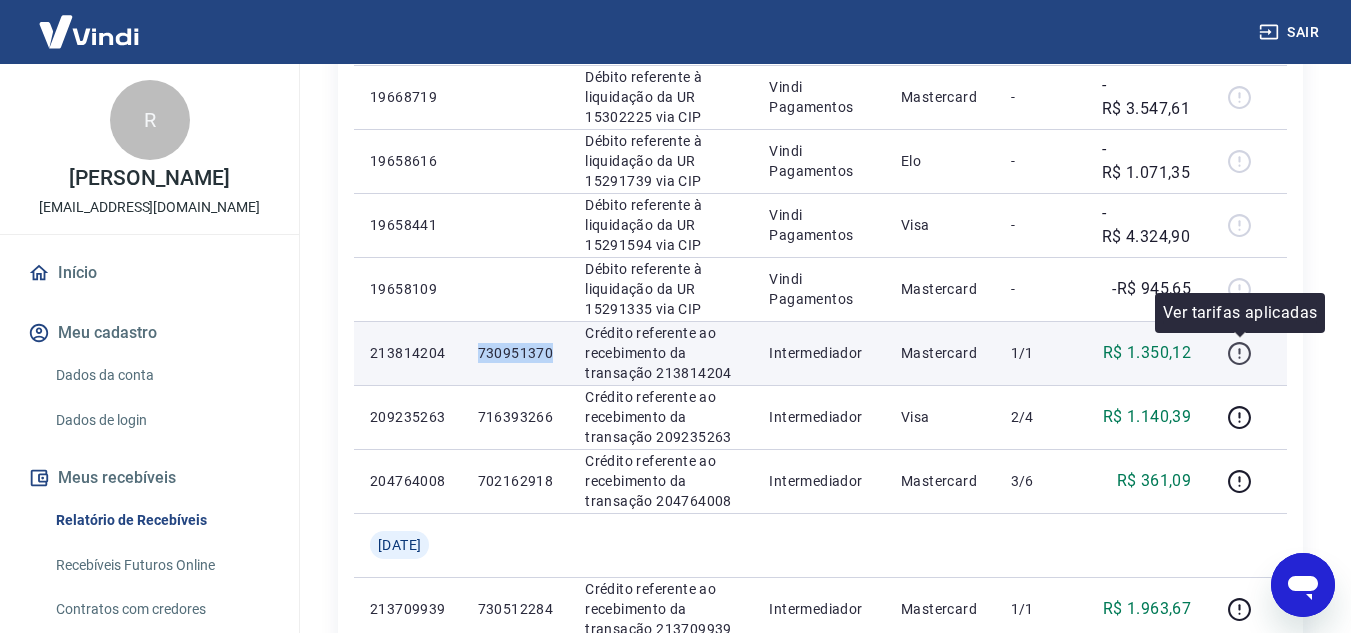 click 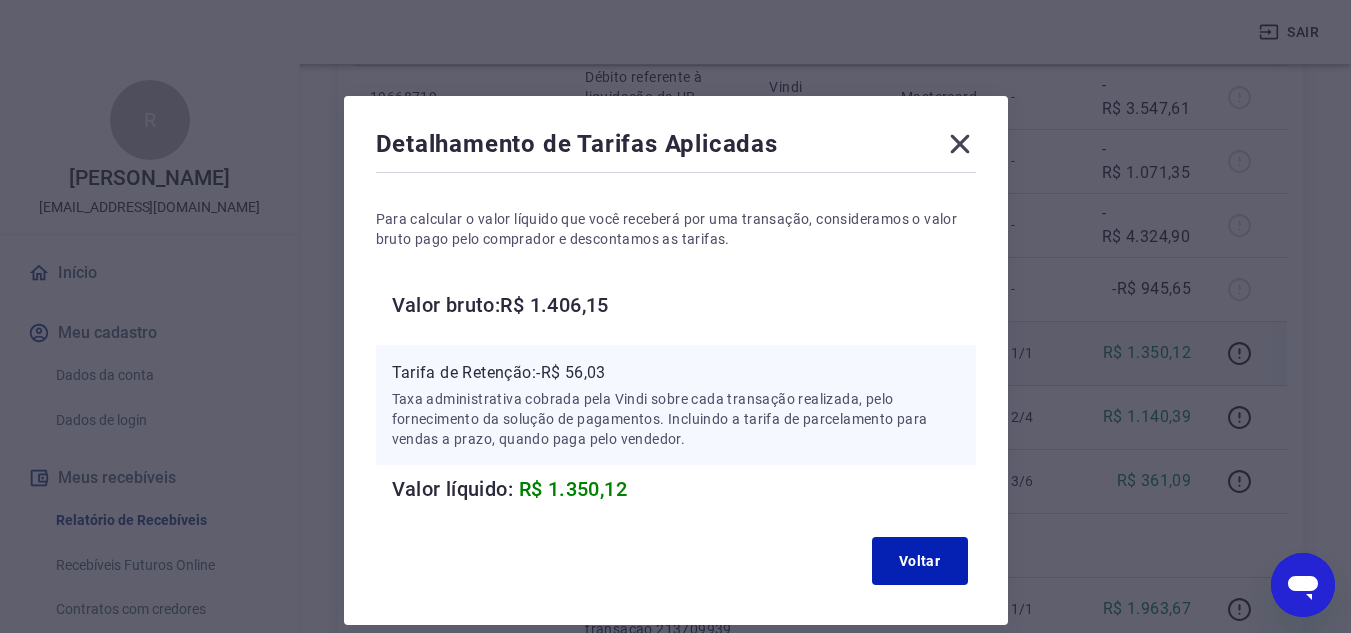 click 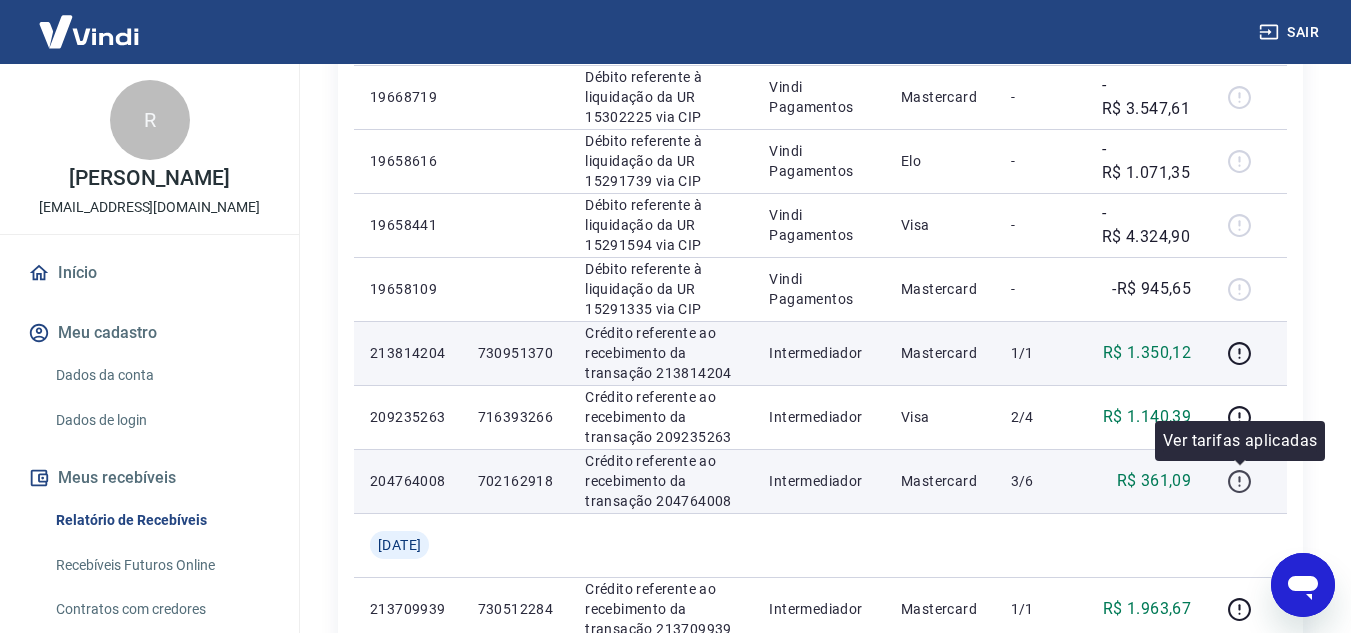 click 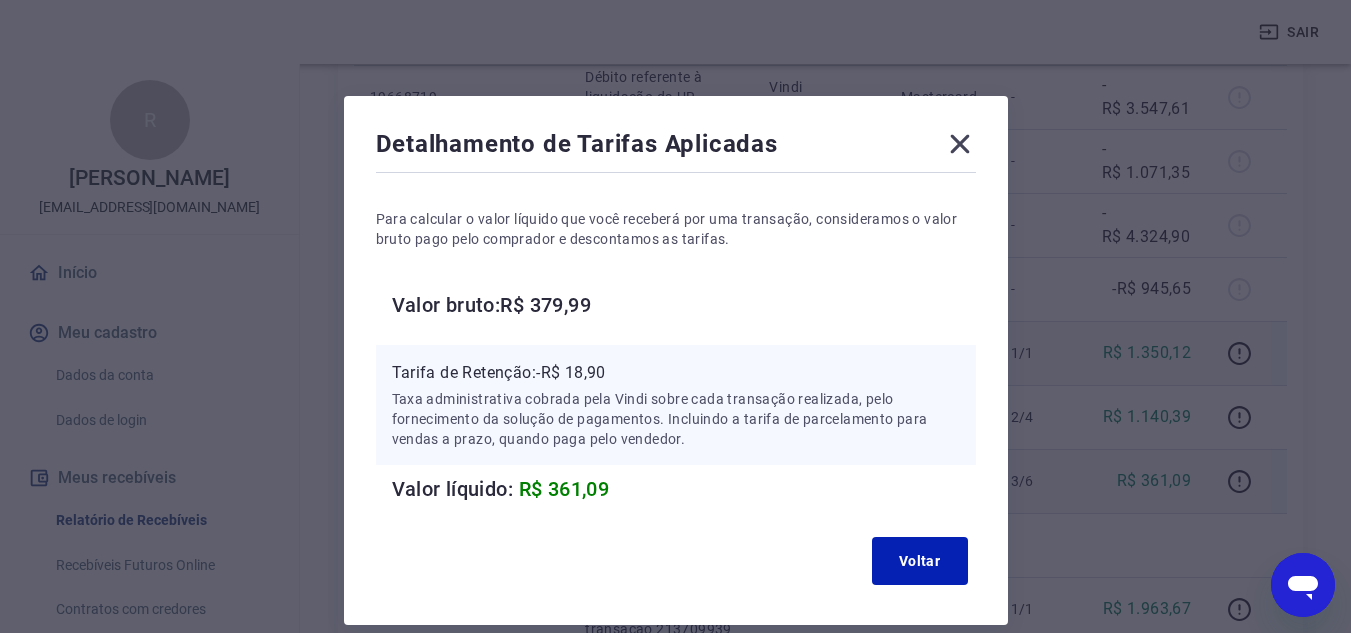 click 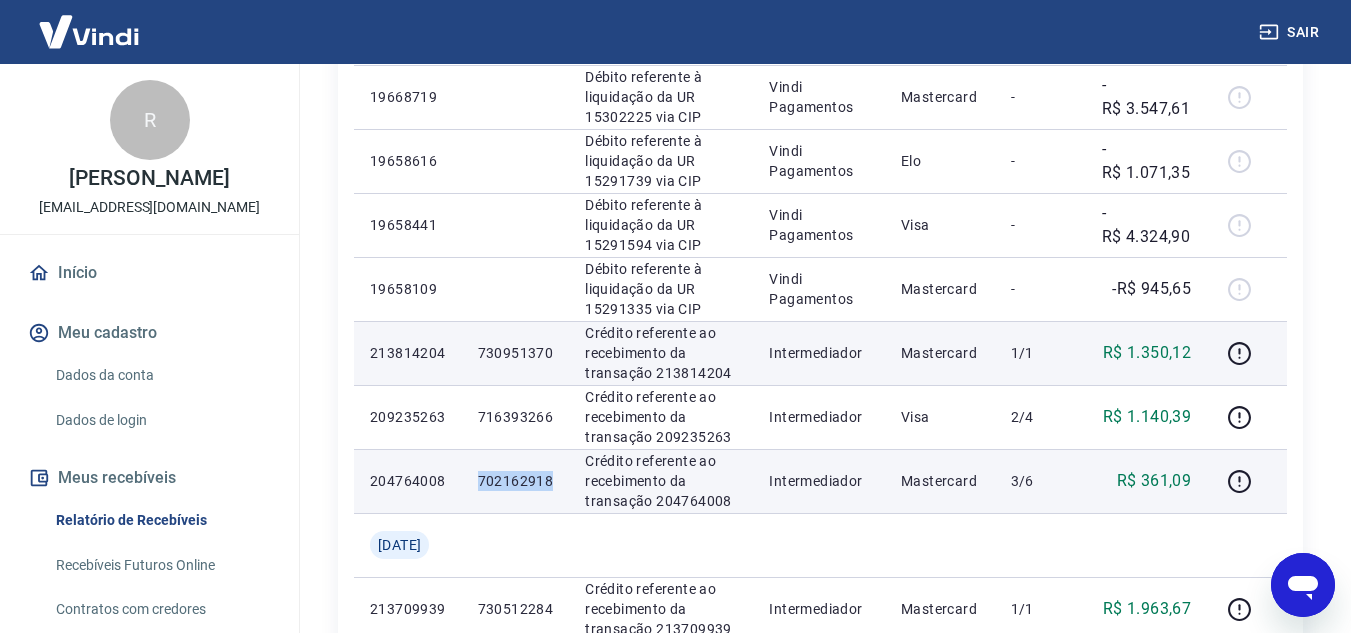 drag, startPoint x: 493, startPoint y: 482, endPoint x: 575, endPoint y: 485, distance: 82.05486 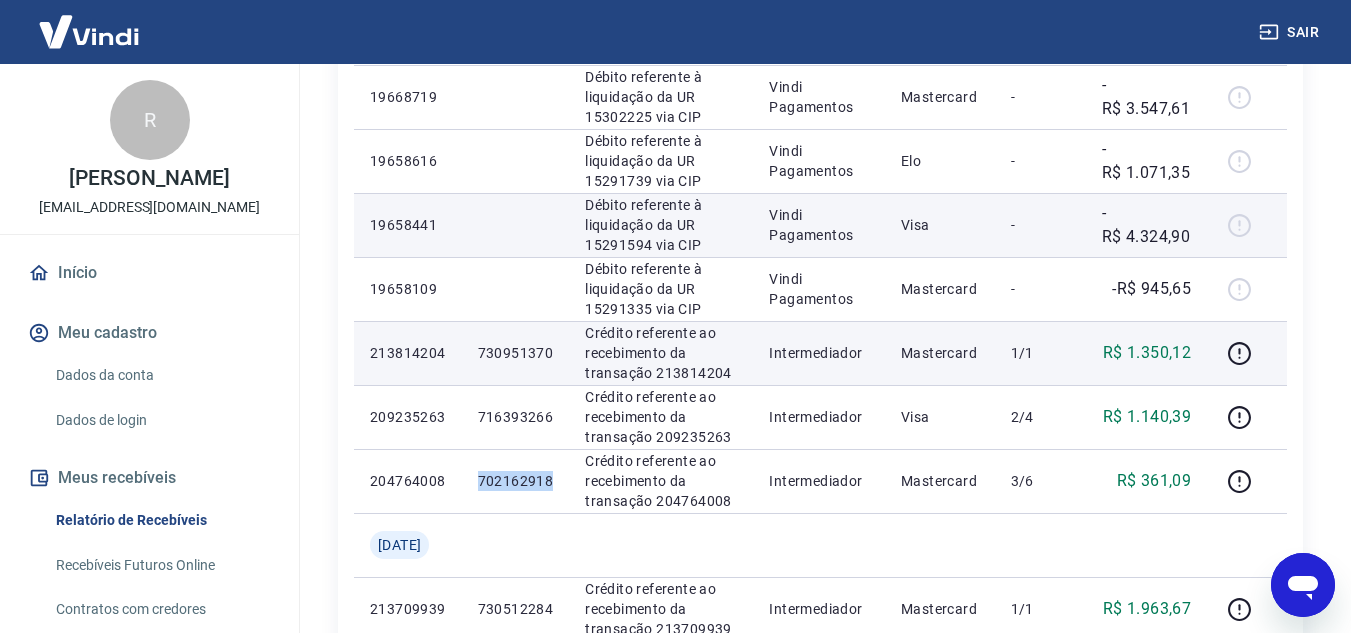 copy on "702162918" 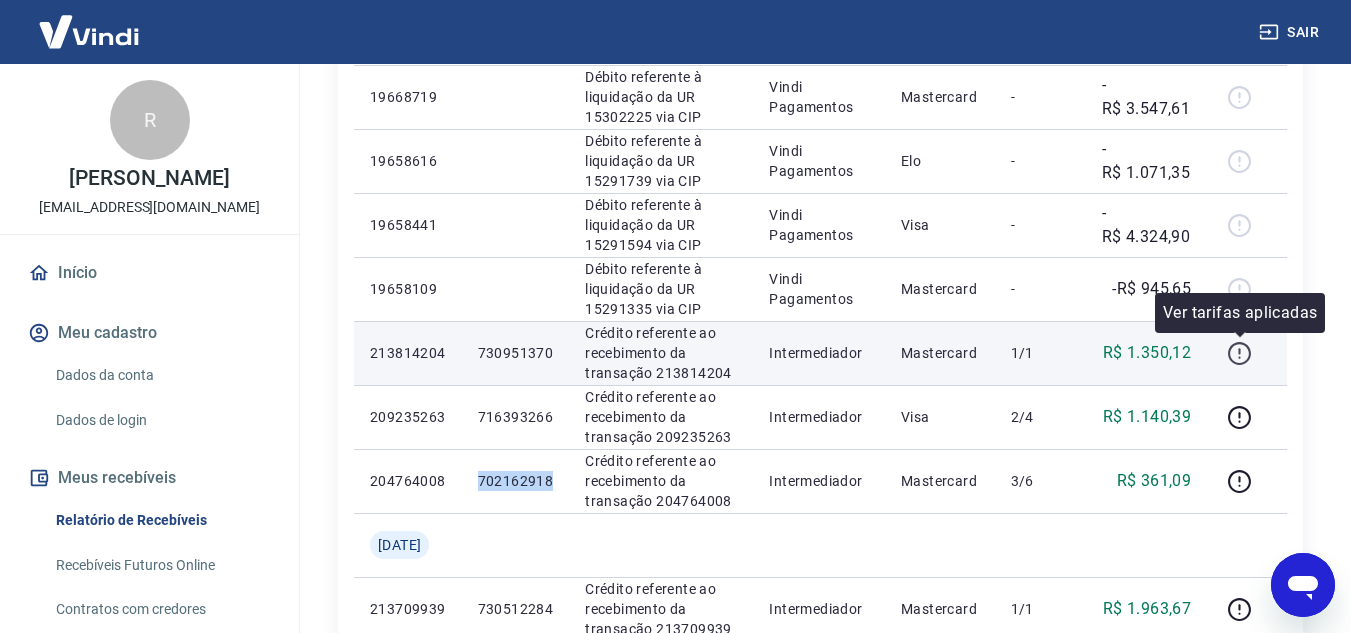 click 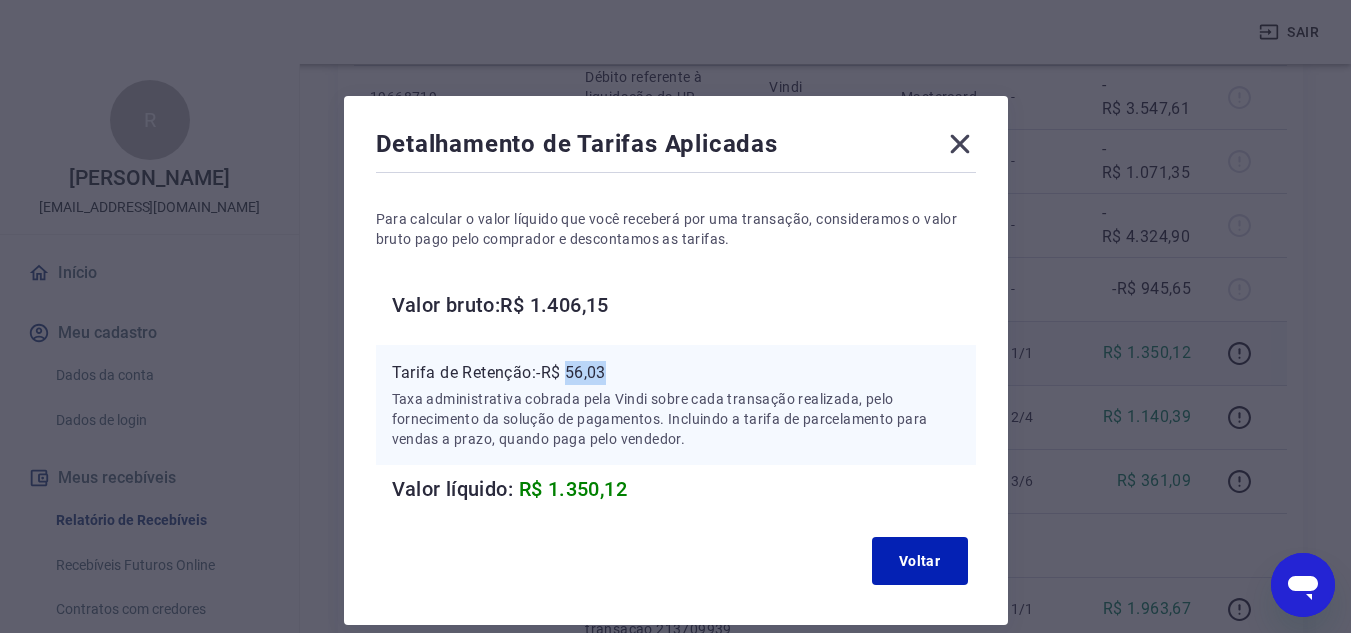 drag, startPoint x: 570, startPoint y: 368, endPoint x: 635, endPoint y: 377, distance: 65.62012 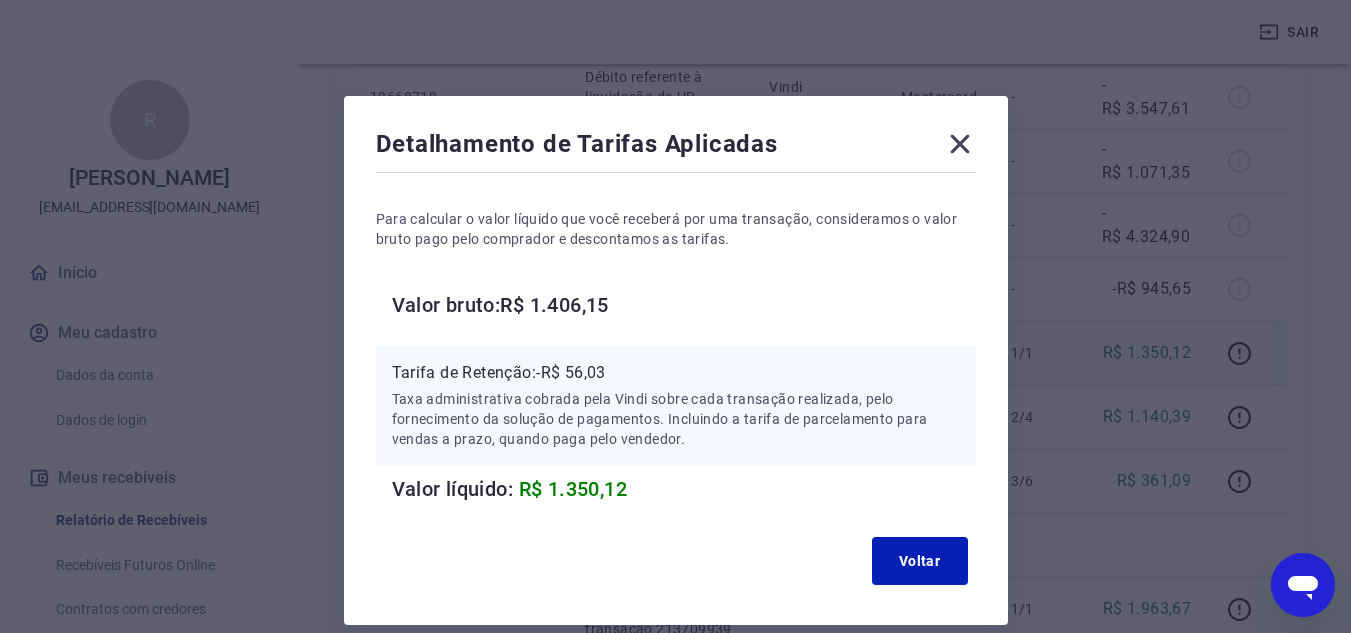 click 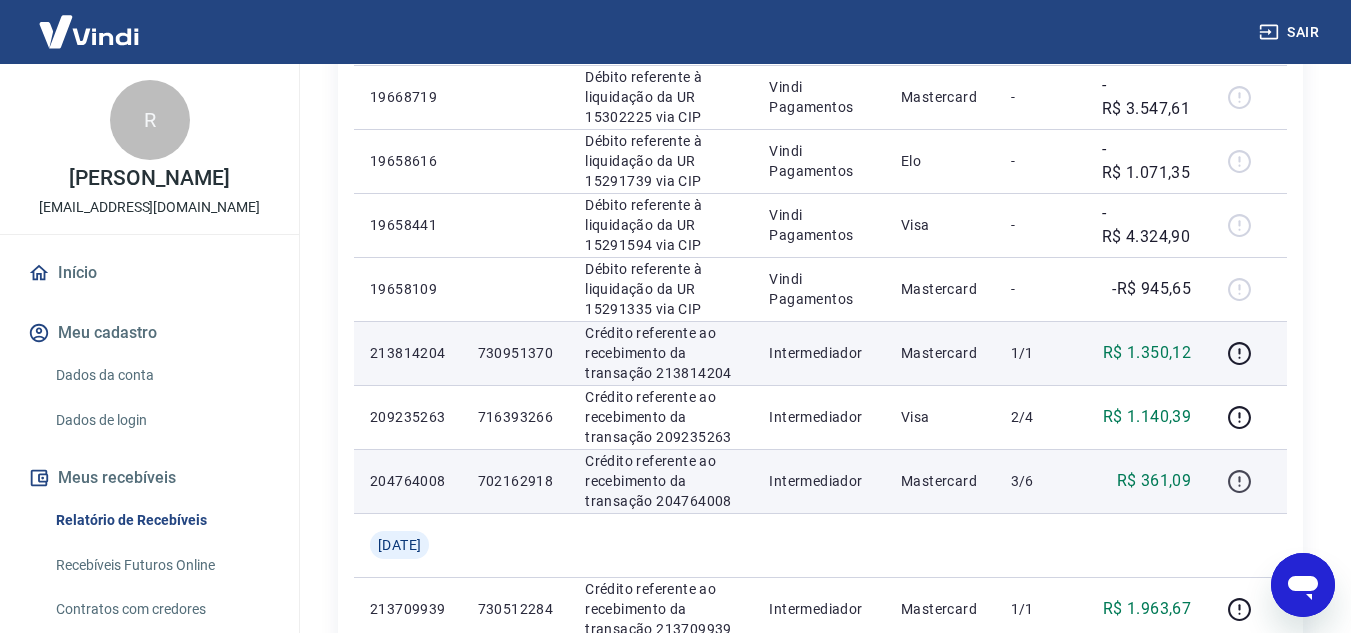 click 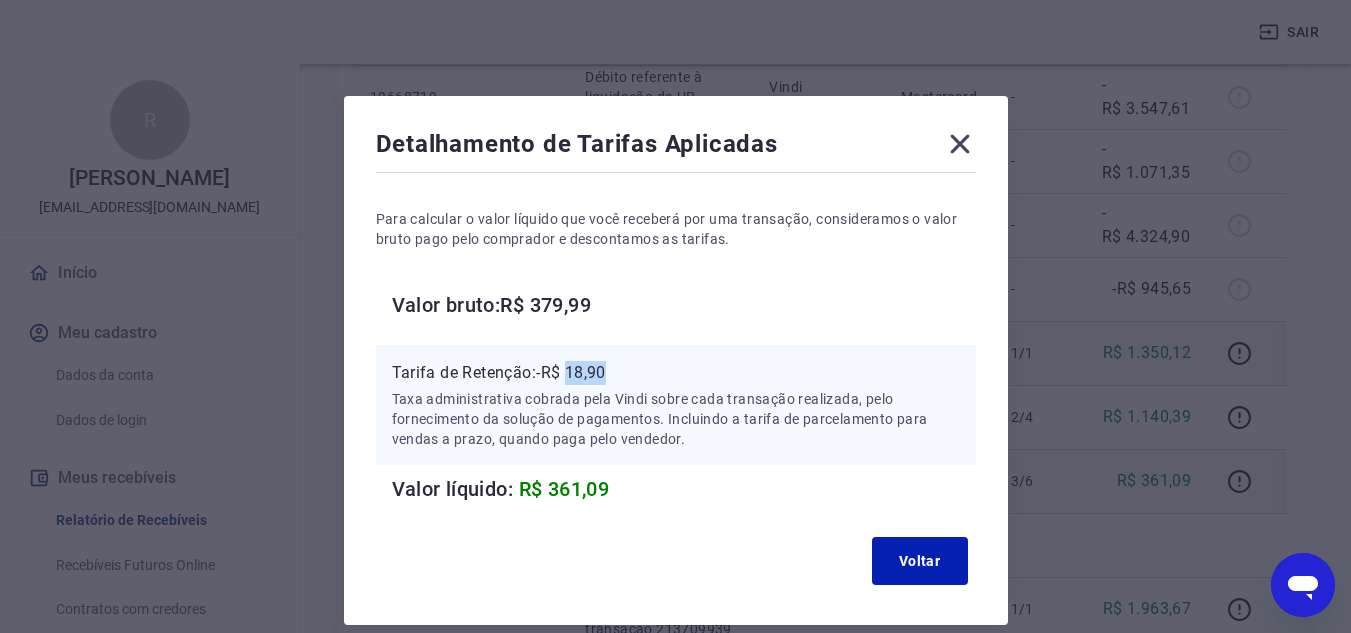 drag, startPoint x: 570, startPoint y: 370, endPoint x: 629, endPoint y: 373, distance: 59.07622 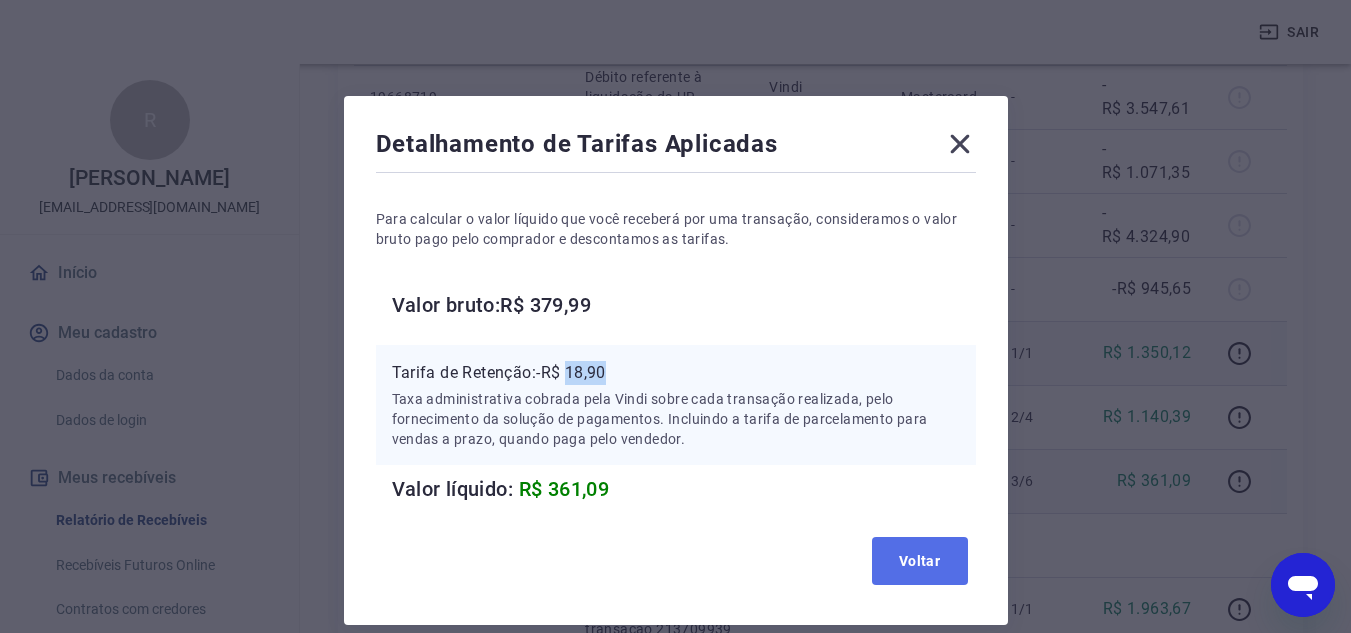 click on "Voltar" at bounding box center [920, 561] 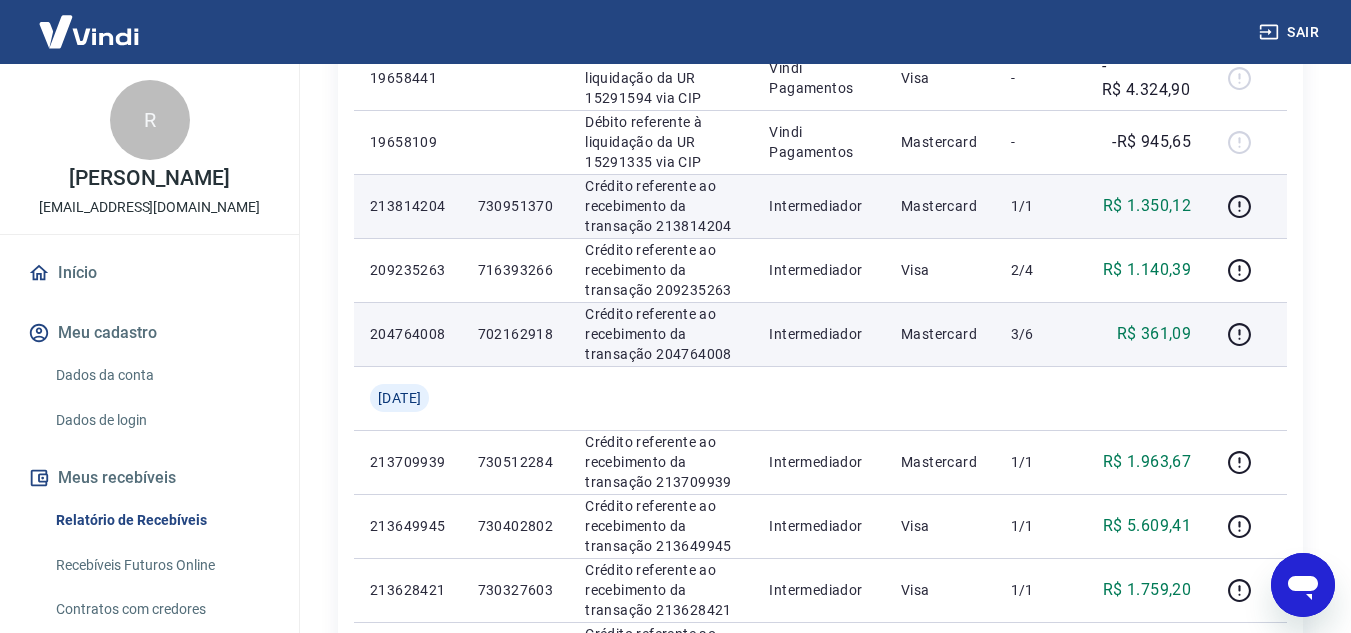 scroll, scrollTop: 700, scrollLeft: 0, axis: vertical 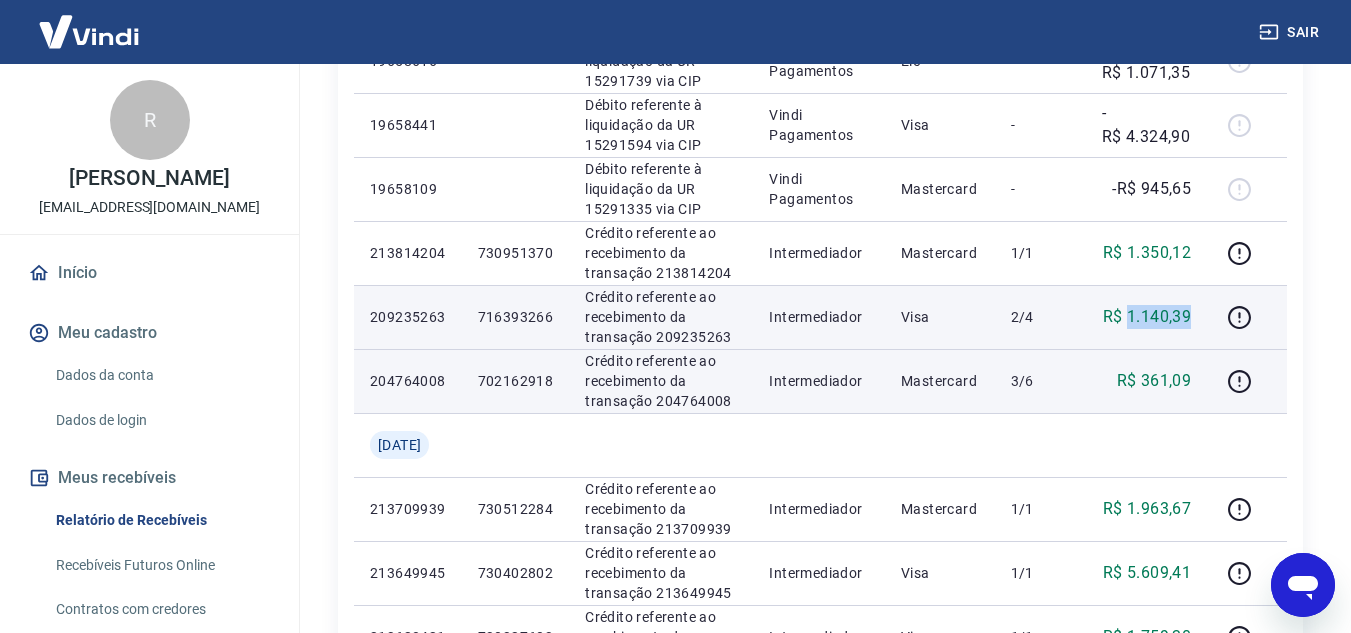 drag, startPoint x: 1132, startPoint y: 311, endPoint x: 1195, endPoint y: 311, distance: 63 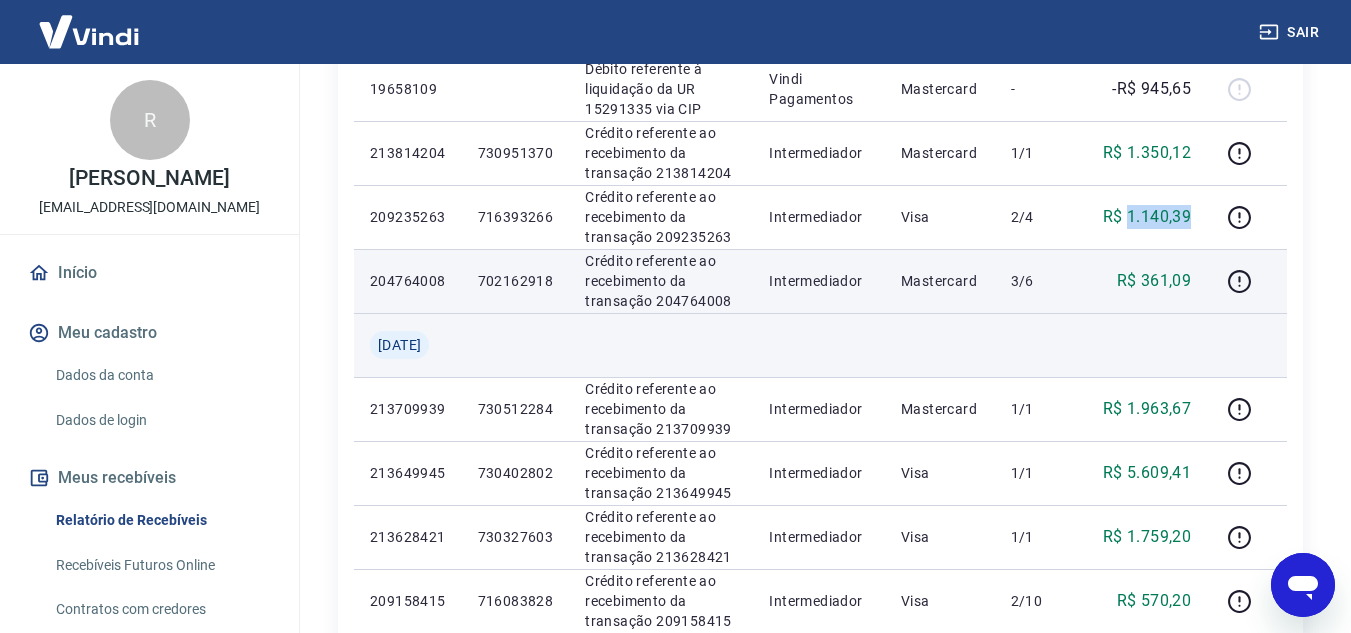 scroll, scrollTop: 900, scrollLeft: 0, axis: vertical 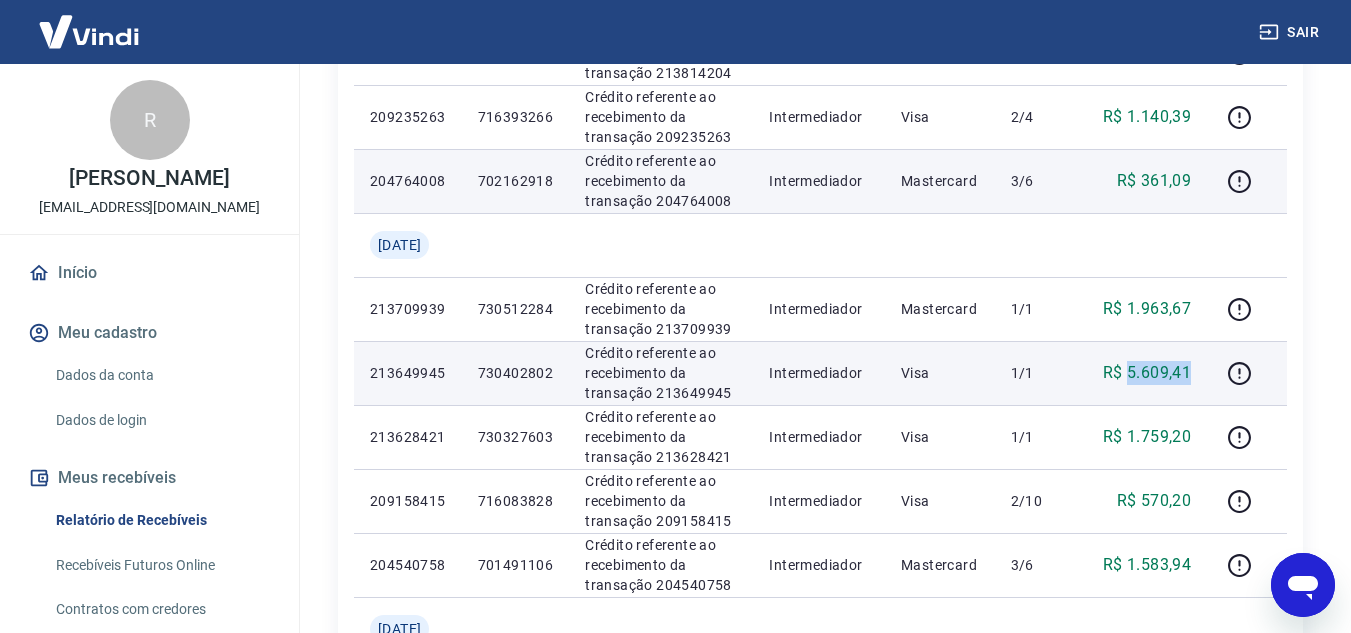 drag, startPoint x: 1131, startPoint y: 370, endPoint x: 1205, endPoint y: 371, distance: 74.00676 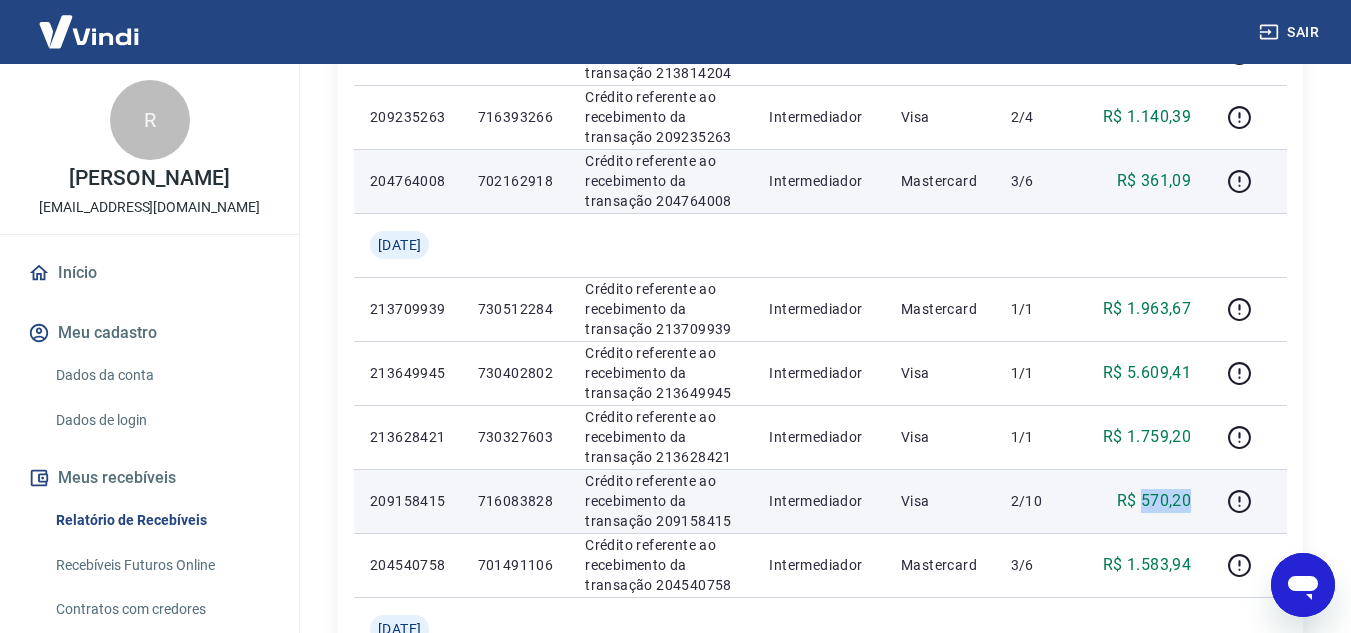 drag, startPoint x: 1145, startPoint y: 500, endPoint x: 1207, endPoint y: 501, distance: 62.008064 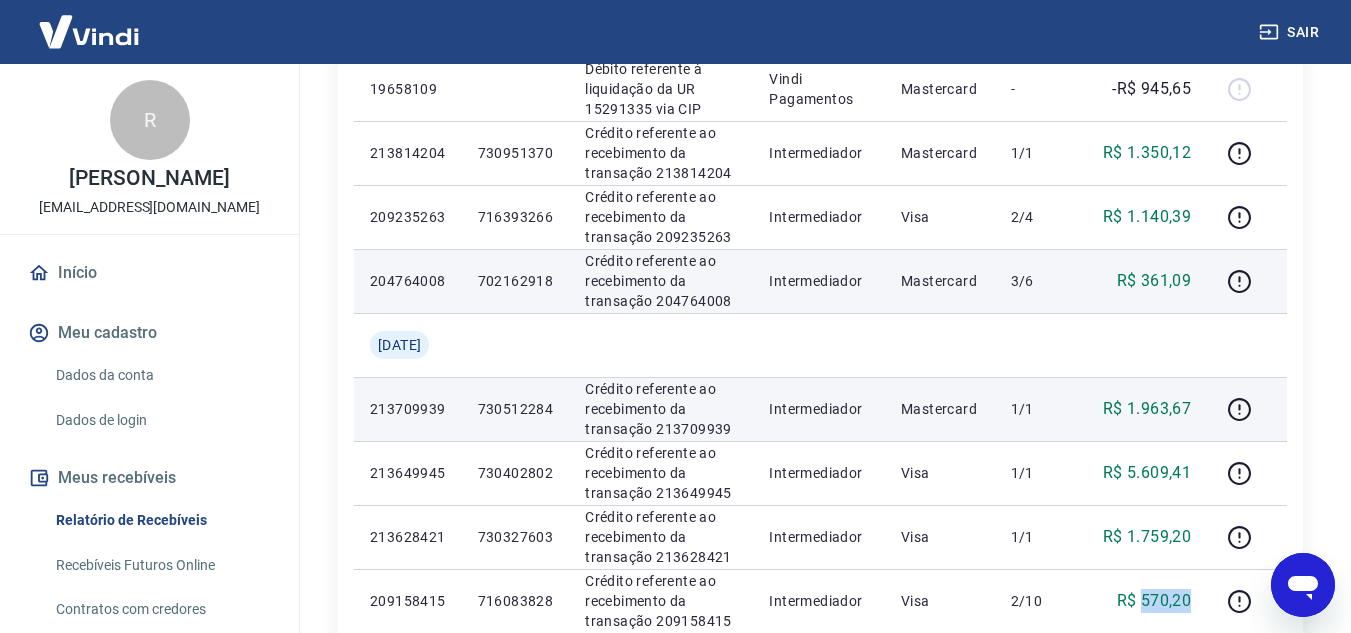 scroll, scrollTop: 1300, scrollLeft: 0, axis: vertical 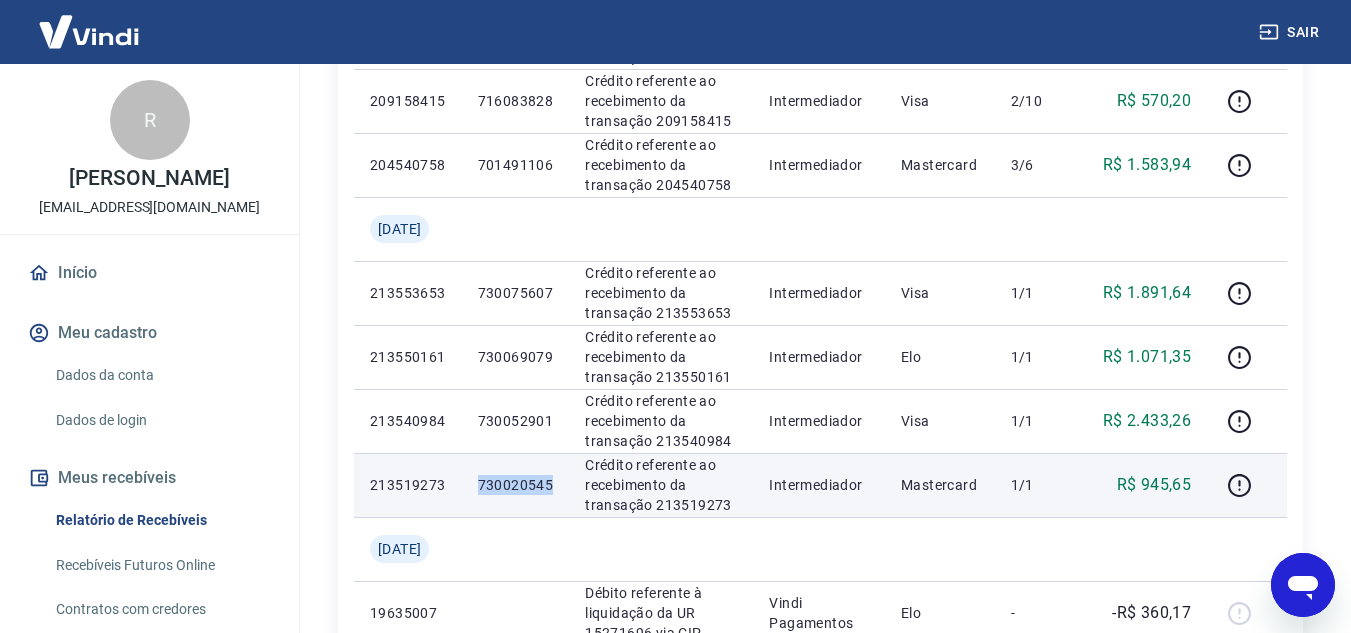 drag, startPoint x: 495, startPoint y: 486, endPoint x: 576, endPoint y: 488, distance: 81.02469 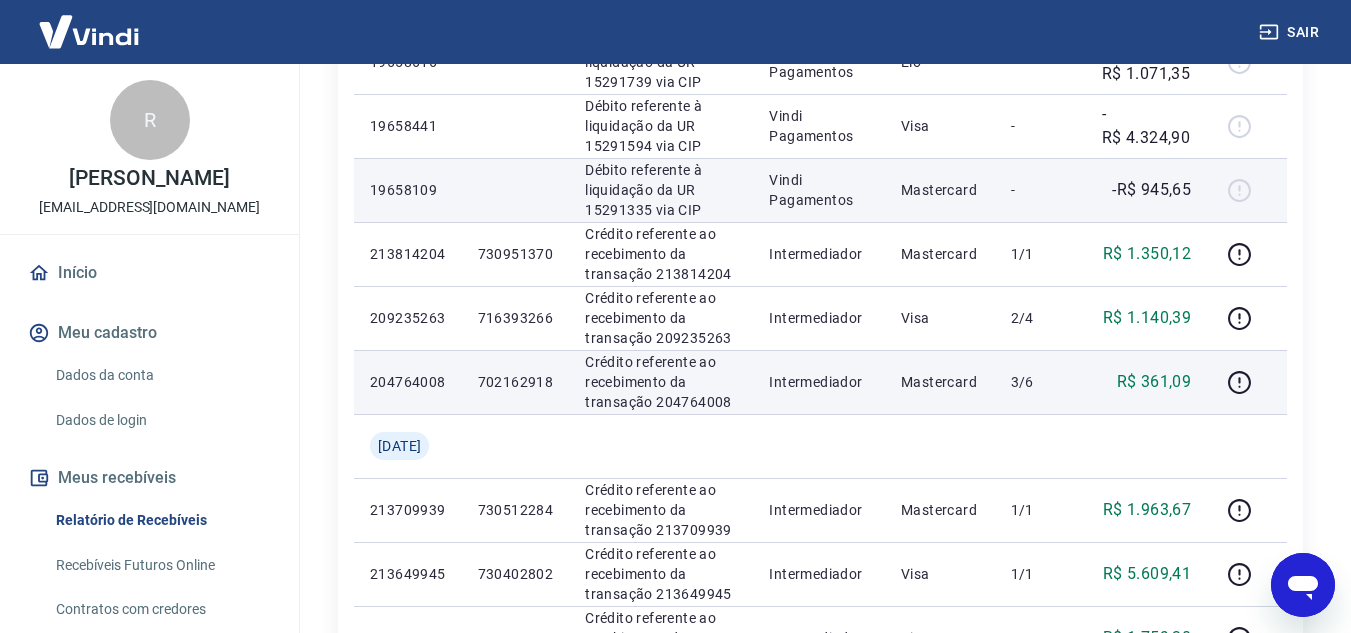 scroll, scrollTop: 700, scrollLeft: 0, axis: vertical 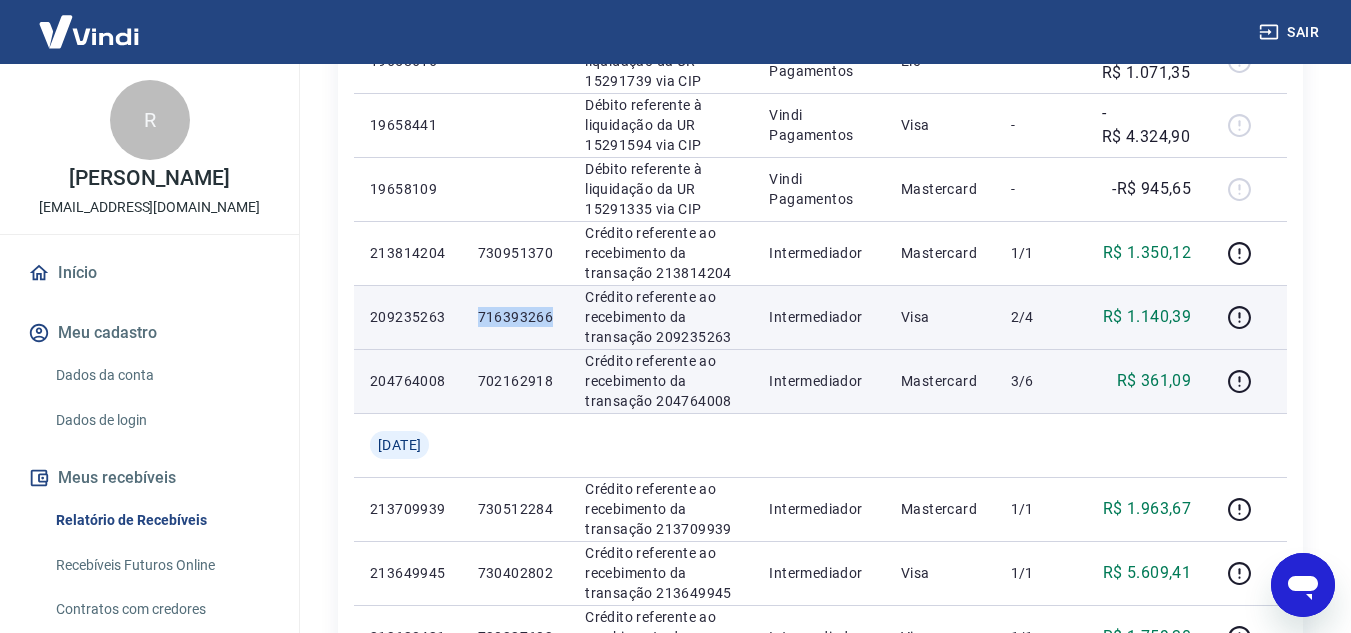drag, startPoint x: 492, startPoint y: 317, endPoint x: 575, endPoint y: 320, distance: 83.0542 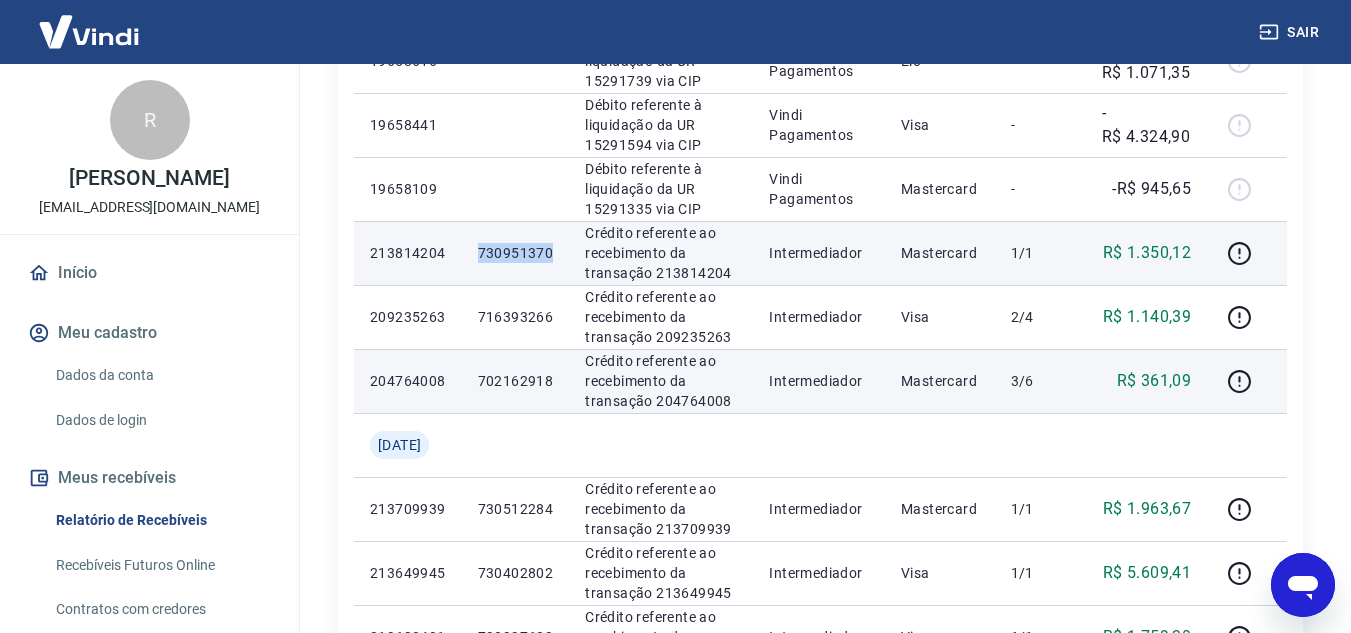 drag, startPoint x: 491, startPoint y: 255, endPoint x: 570, endPoint y: 260, distance: 79.15807 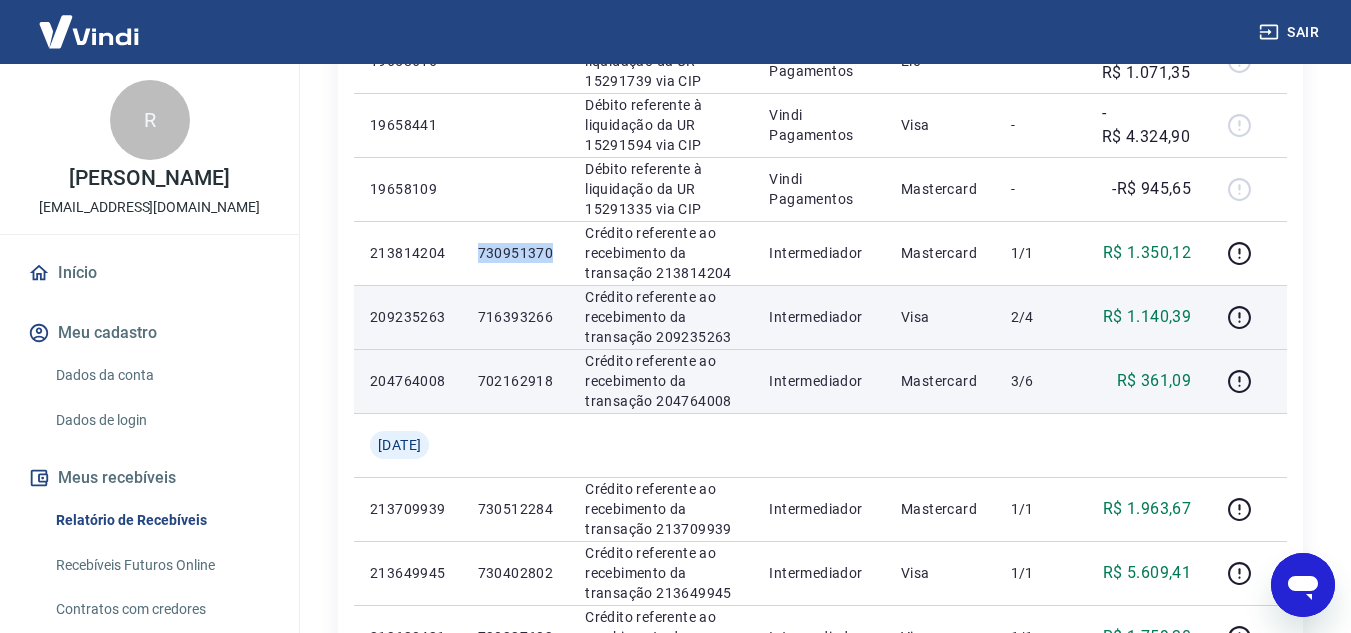 scroll, scrollTop: 900, scrollLeft: 0, axis: vertical 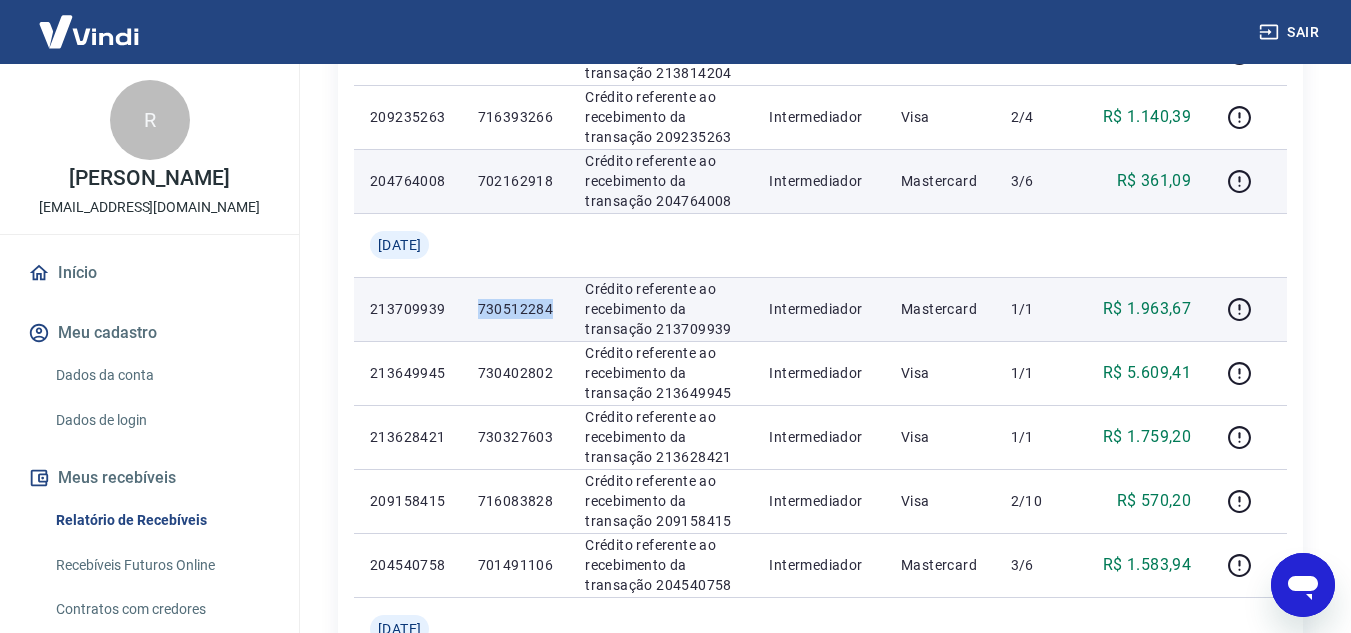 drag, startPoint x: 489, startPoint y: 302, endPoint x: 567, endPoint y: 293, distance: 78.51752 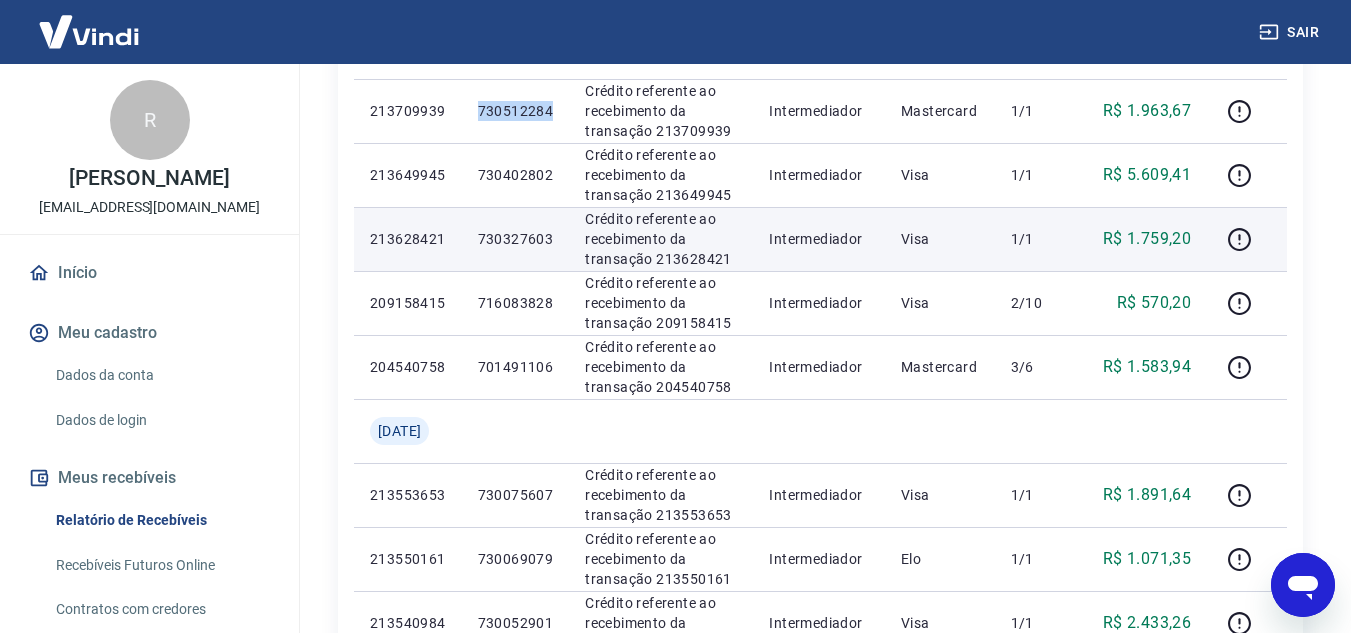 scroll, scrollTop: 1100, scrollLeft: 0, axis: vertical 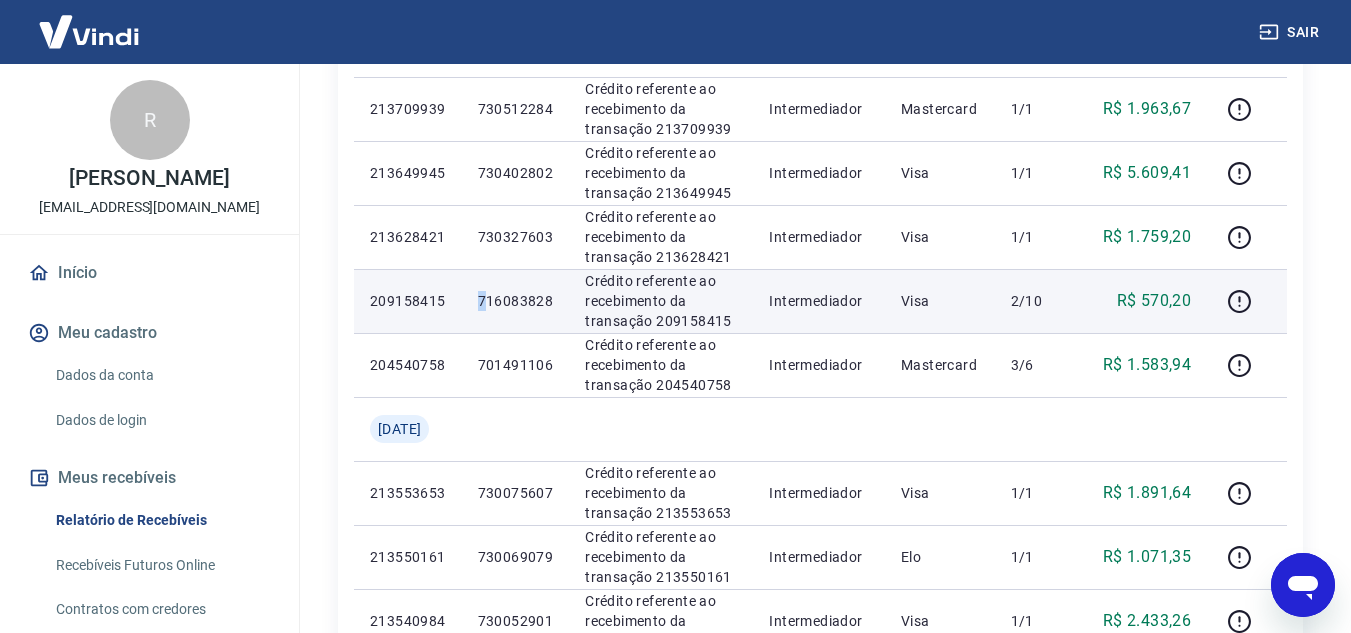 click on "716083828" at bounding box center [516, 301] 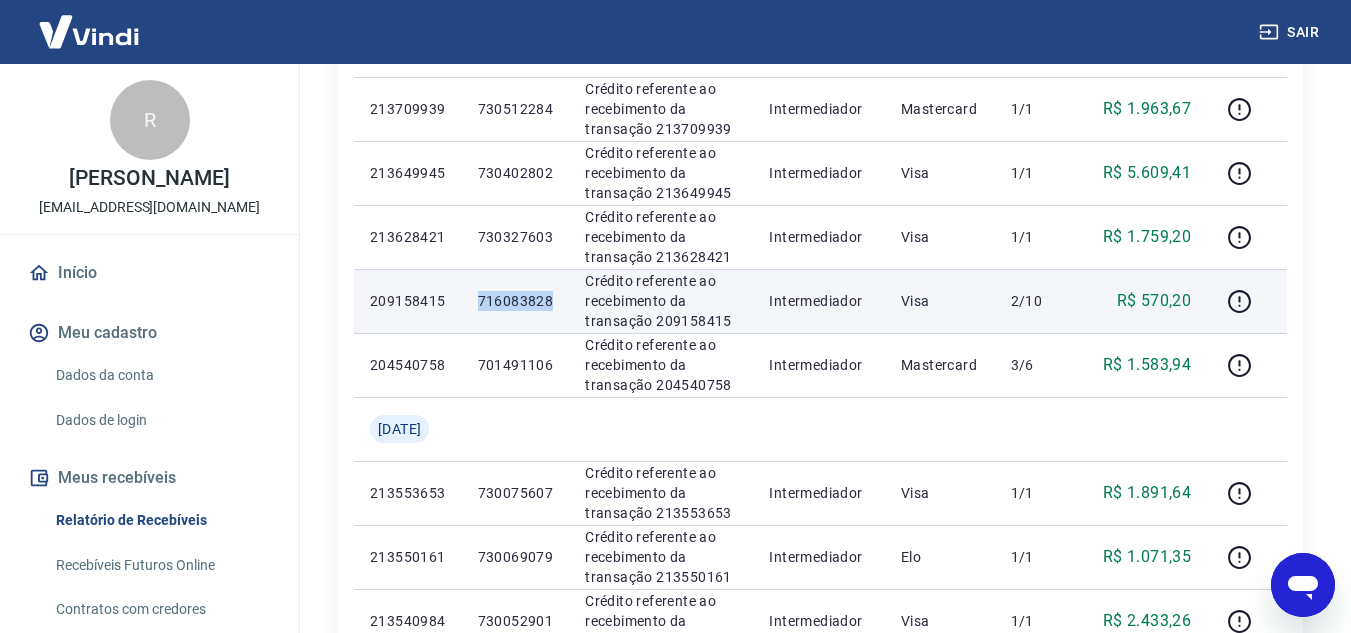 drag, startPoint x: 493, startPoint y: 298, endPoint x: 573, endPoint y: 298, distance: 80 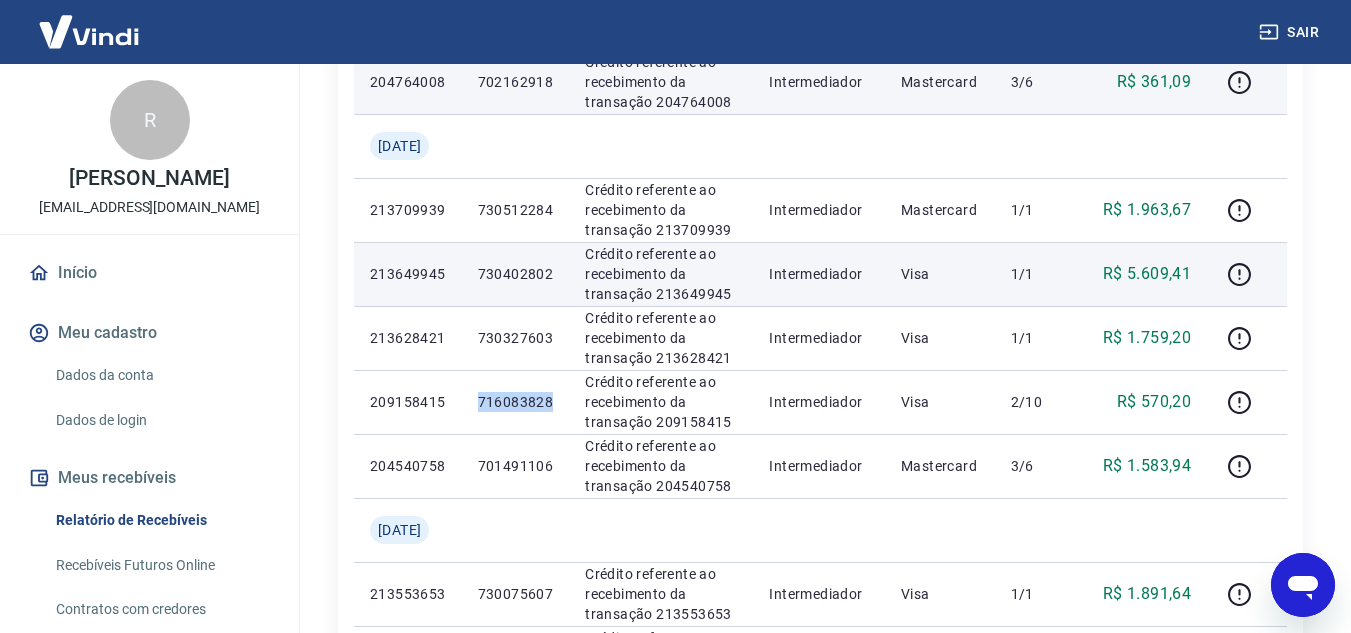 scroll, scrollTop: 1000, scrollLeft: 0, axis: vertical 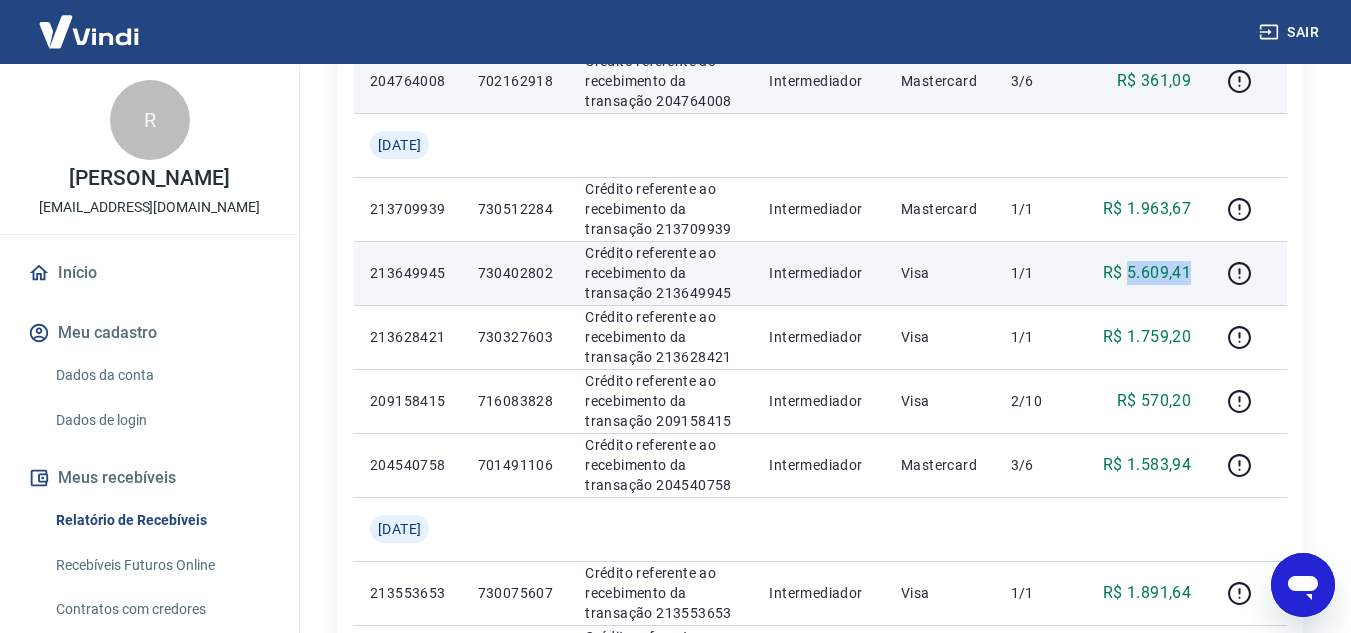 drag, startPoint x: 1131, startPoint y: 269, endPoint x: 1195, endPoint y: 269, distance: 64 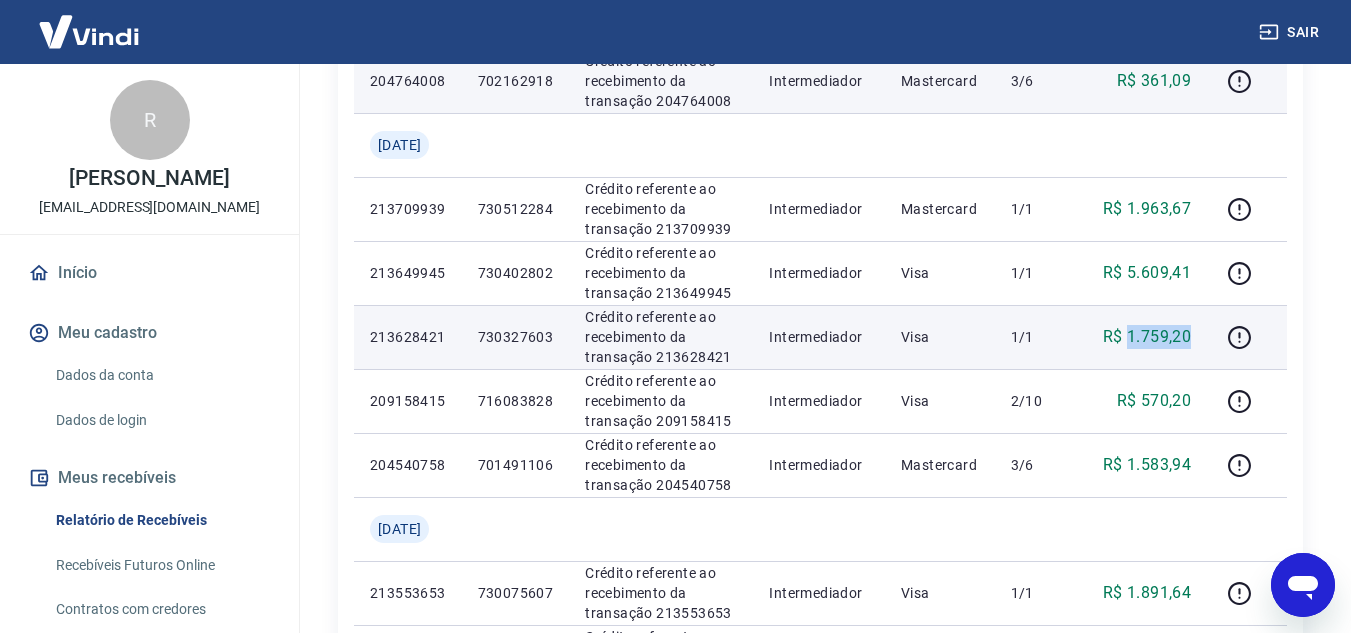 drag, startPoint x: 1129, startPoint y: 335, endPoint x: 1191, endPoint y: 338, distance: 62.072536 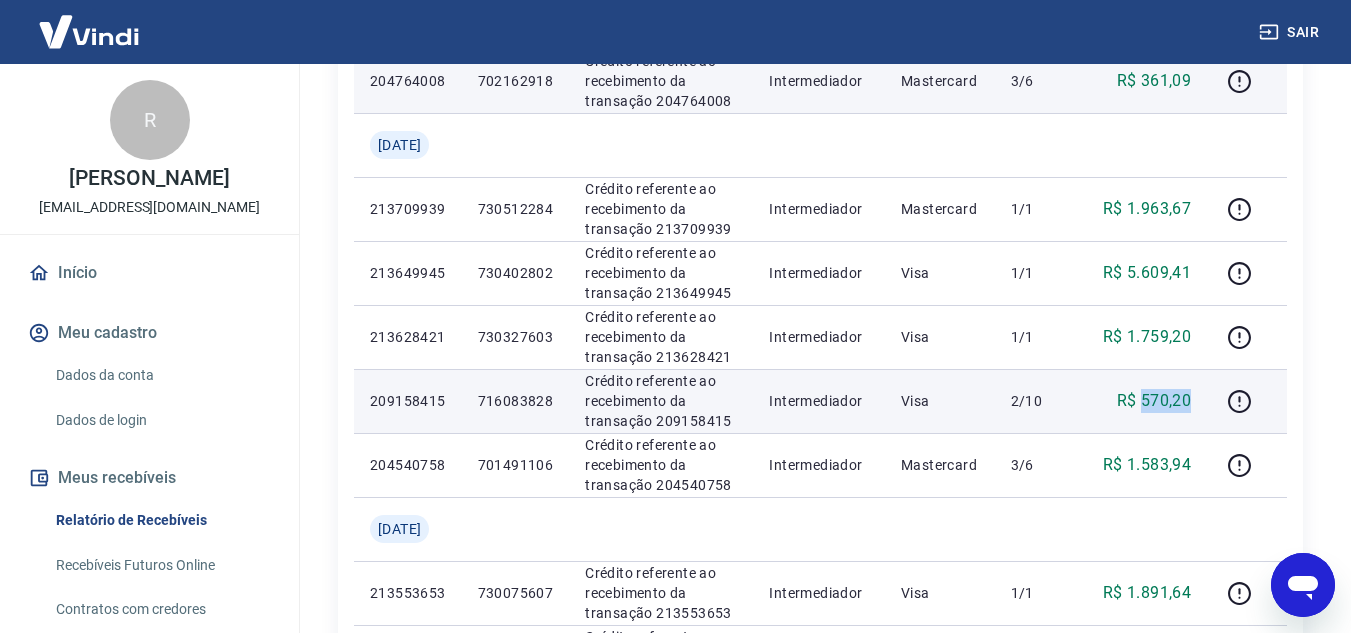 drag, startPoint x: 1147, startPoint y: 396, endPoint x: 1200, endPoint y: 397, distance: 53.009434 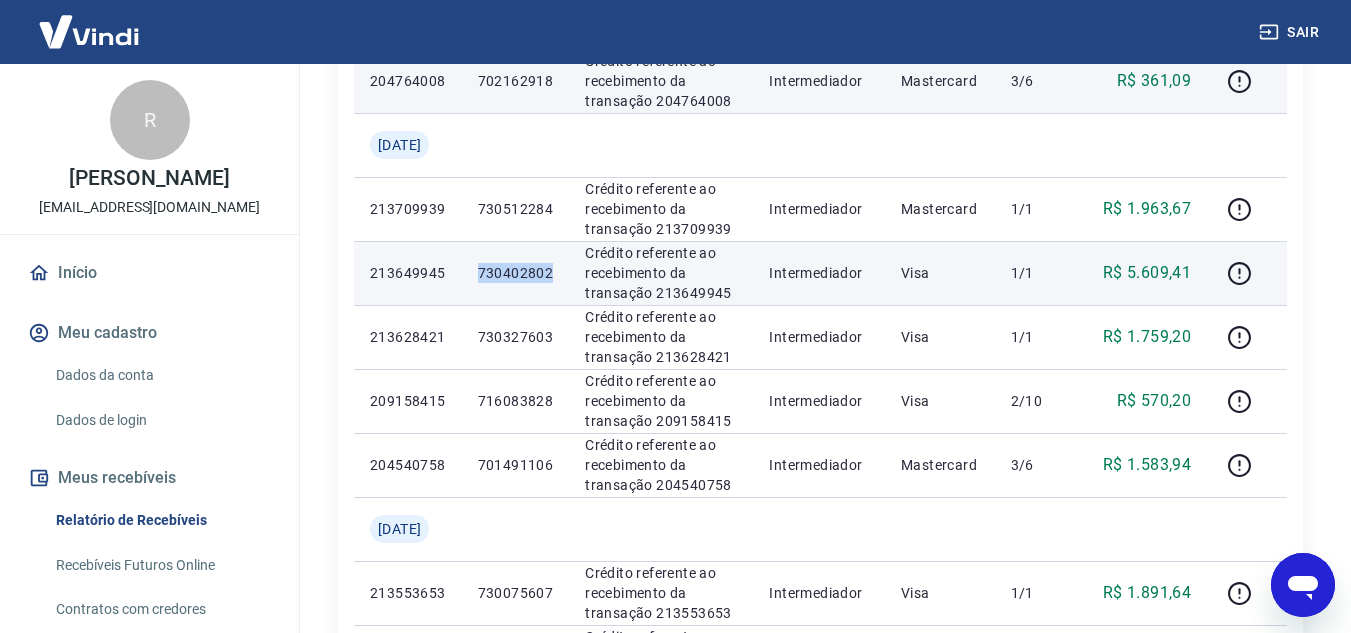 drag, startPoint x: 492, startPoint y: 271, endPoint x: 578, endPoint y: 273, distance: 86.023254 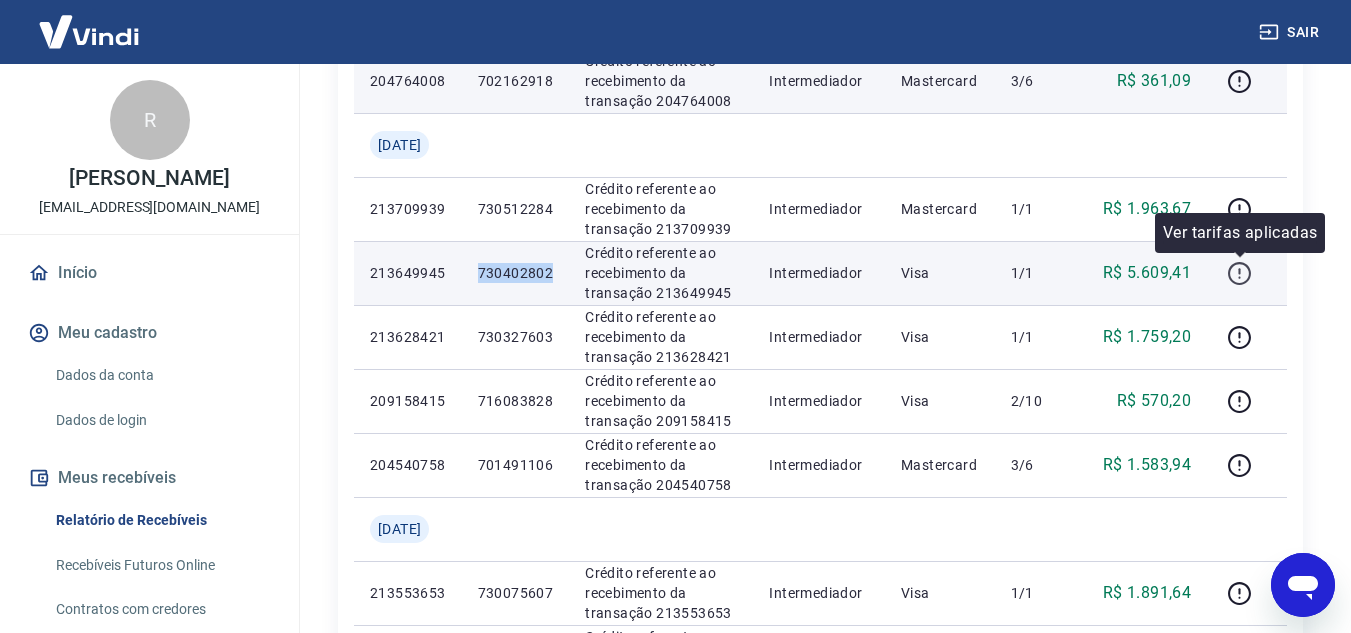 click 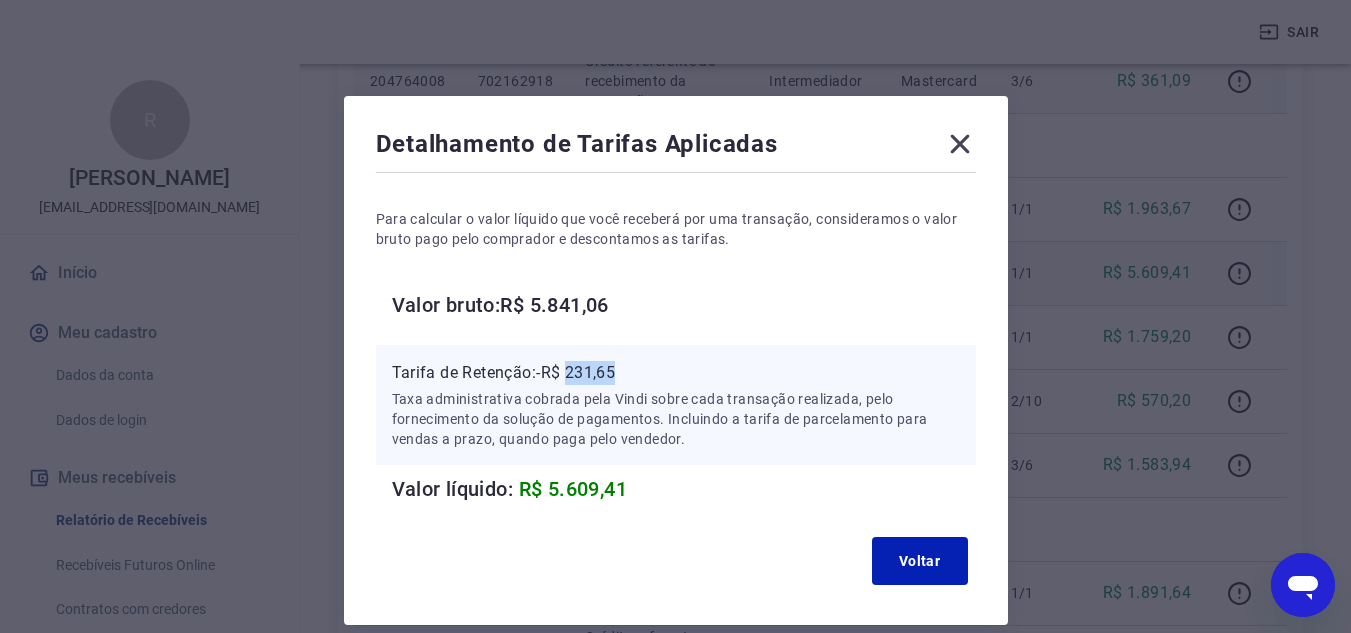 drag, startPoint x: 569, startPoint y: 368, endPoint x: 625, endPoint y: 372, distance: 56.142673 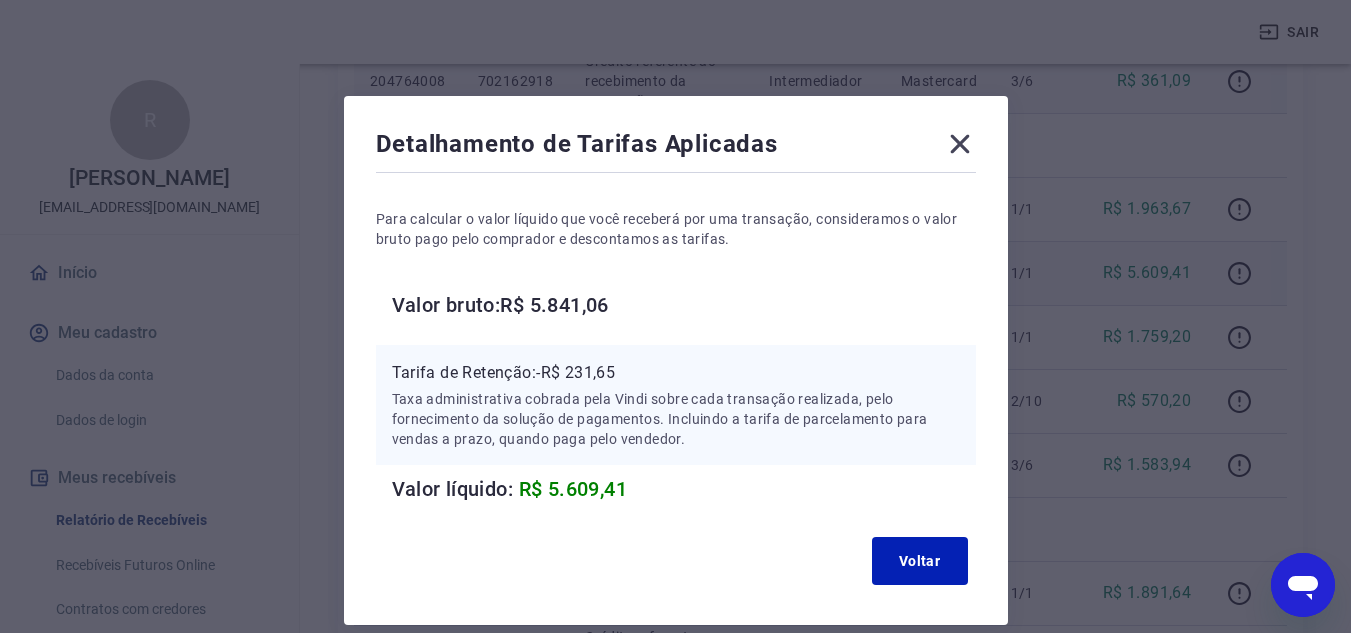 drag, startPoint x: 965, startPoint y: 143, endPoint x: 1161, endPoint y: 268, distance: 232.46721 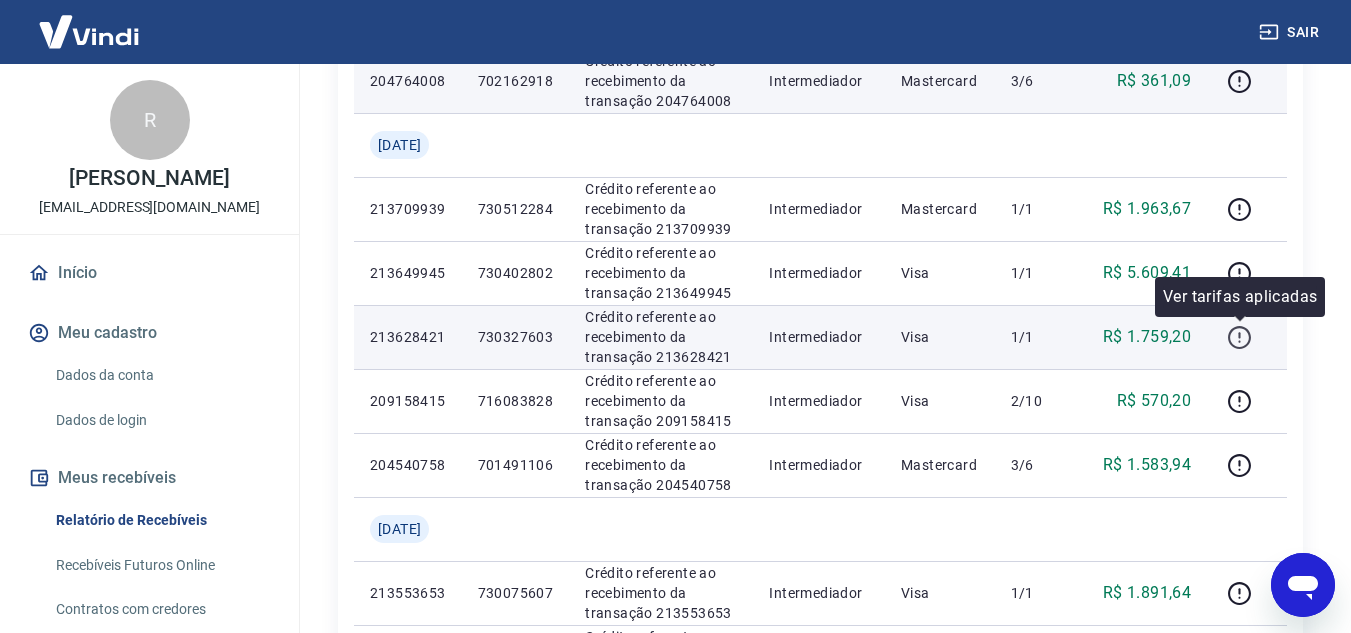 click 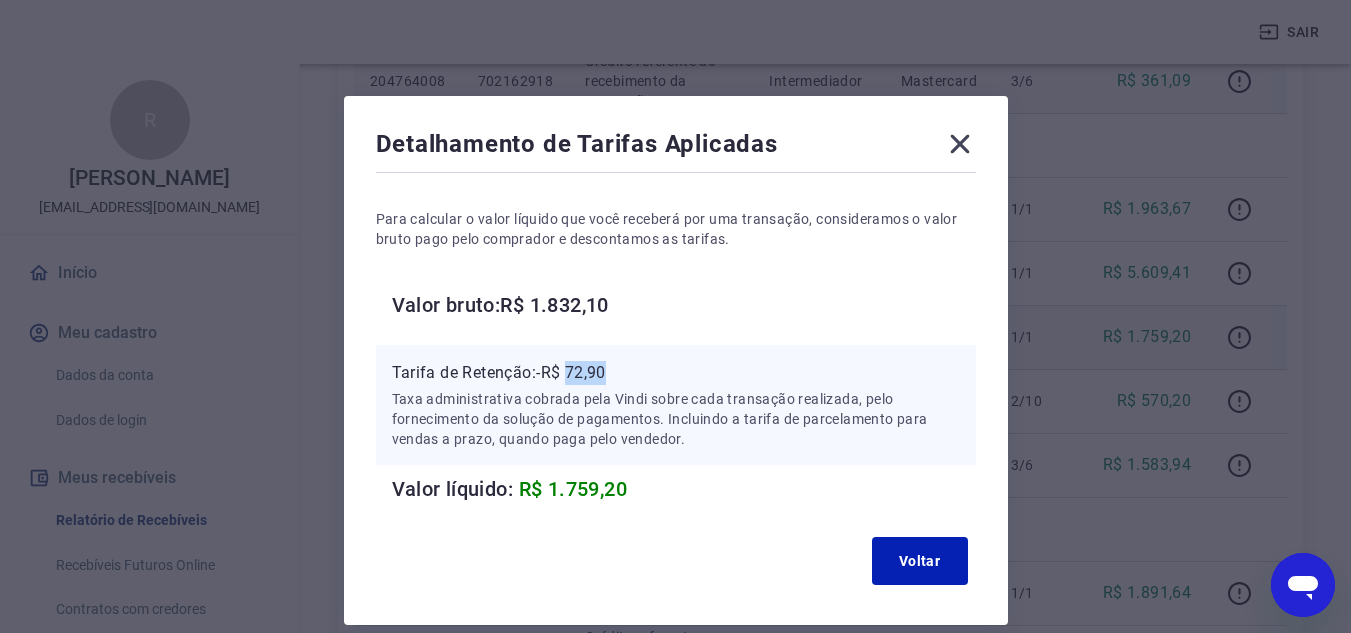drag, startPoint x: 570, startPoint y: 374, endPoint x: 616, endPoint y: 375, distance: 46.010868 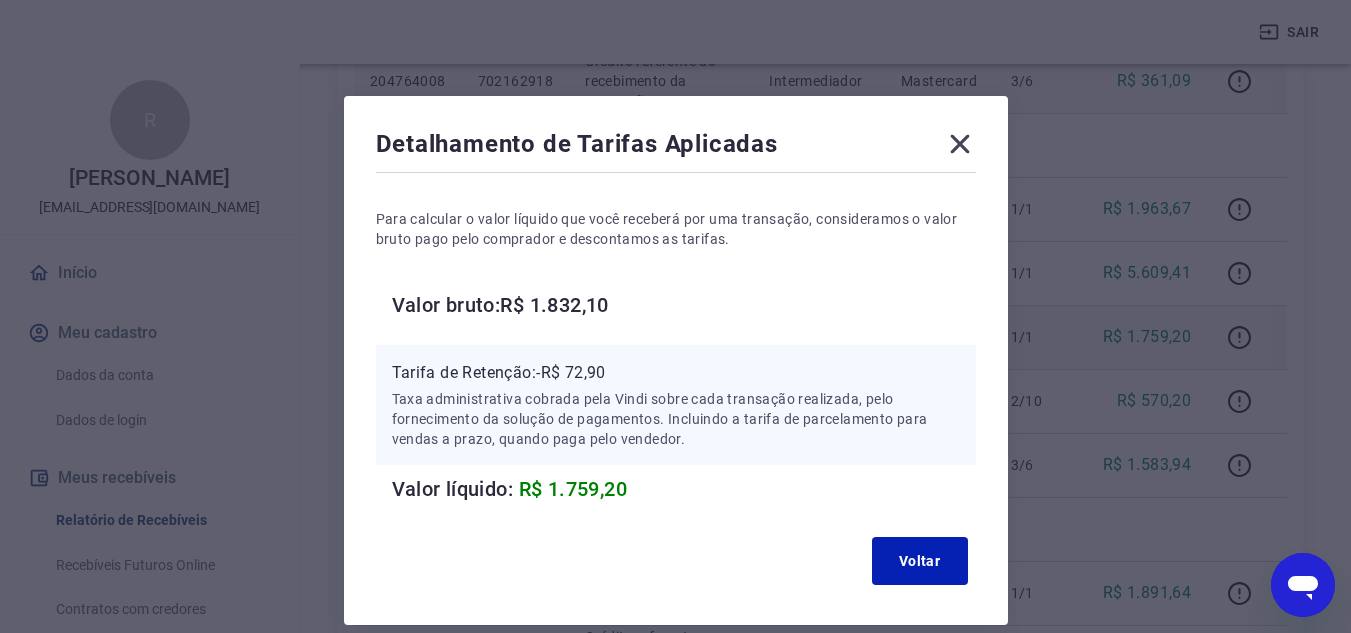 click 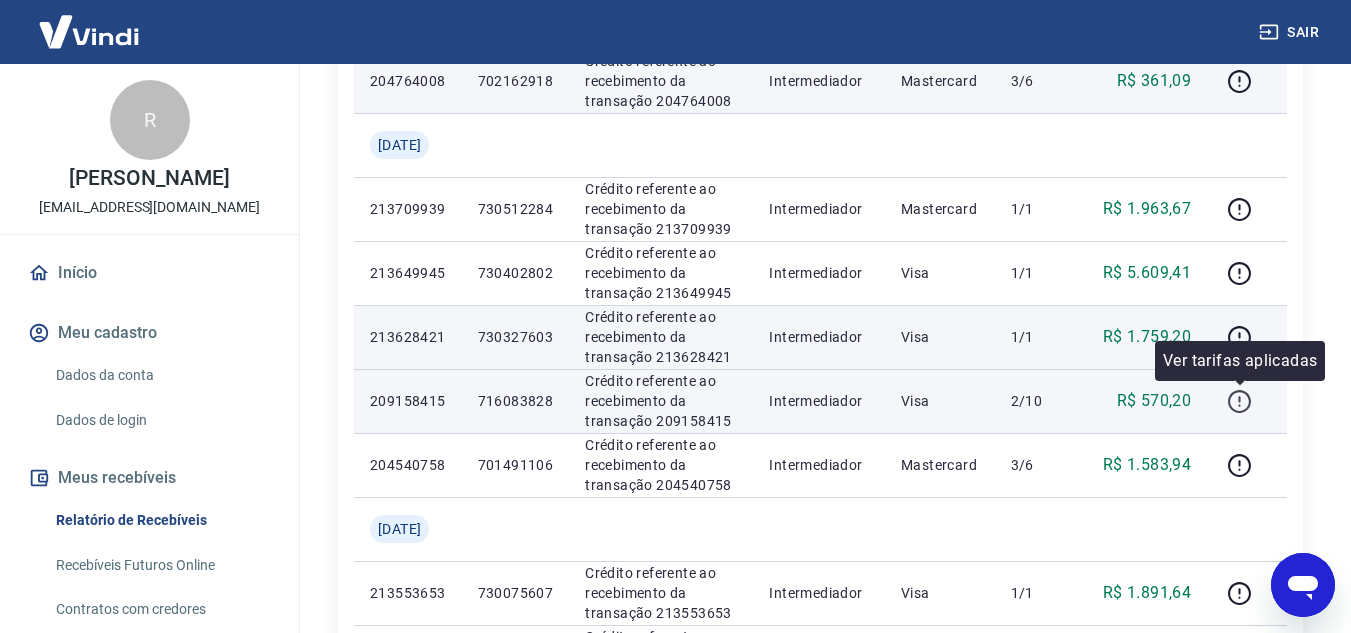 click 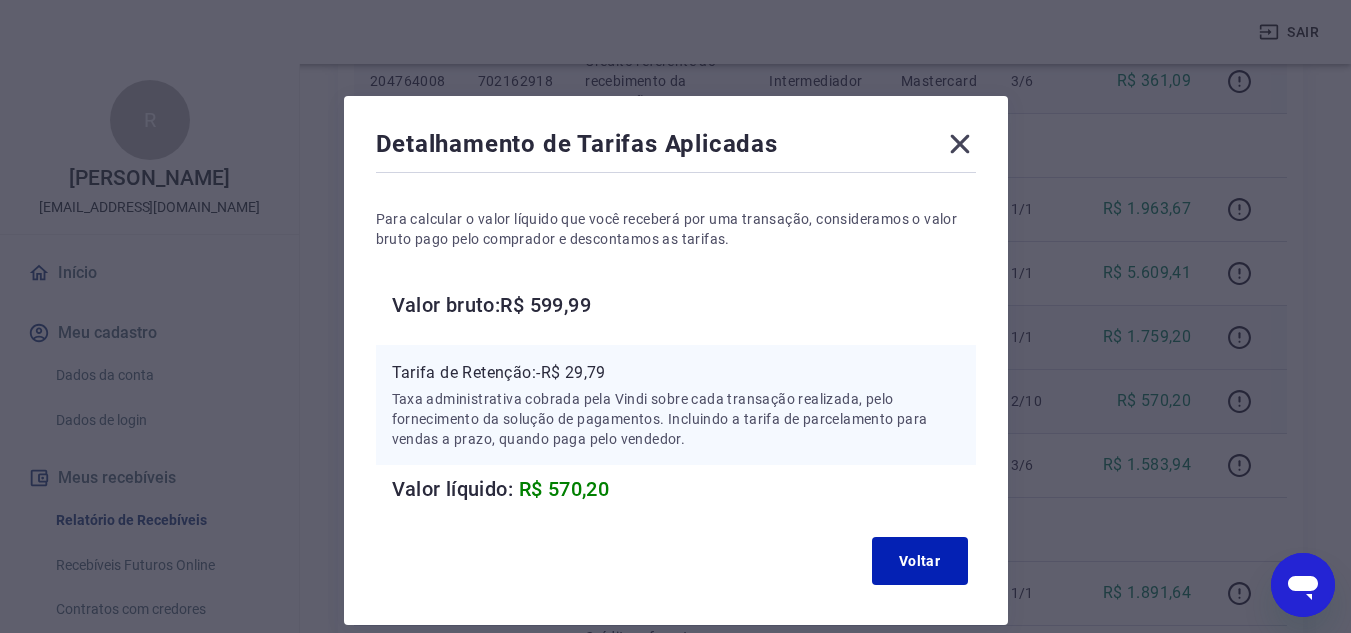 click 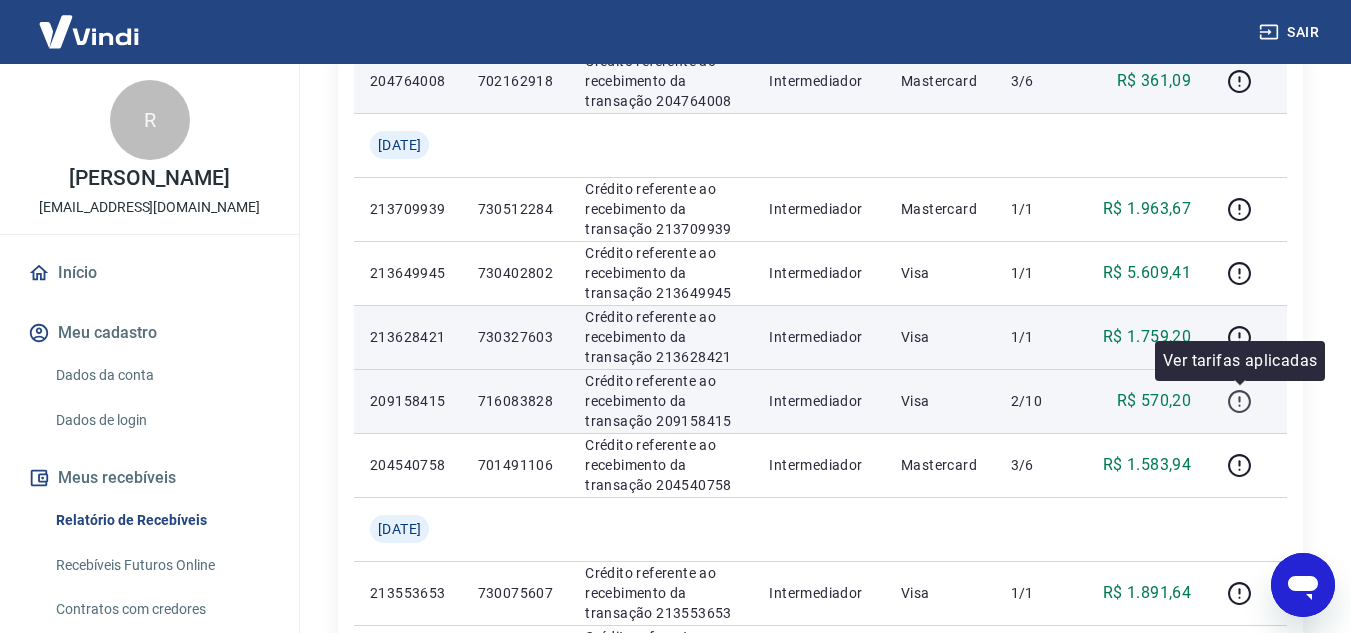 click 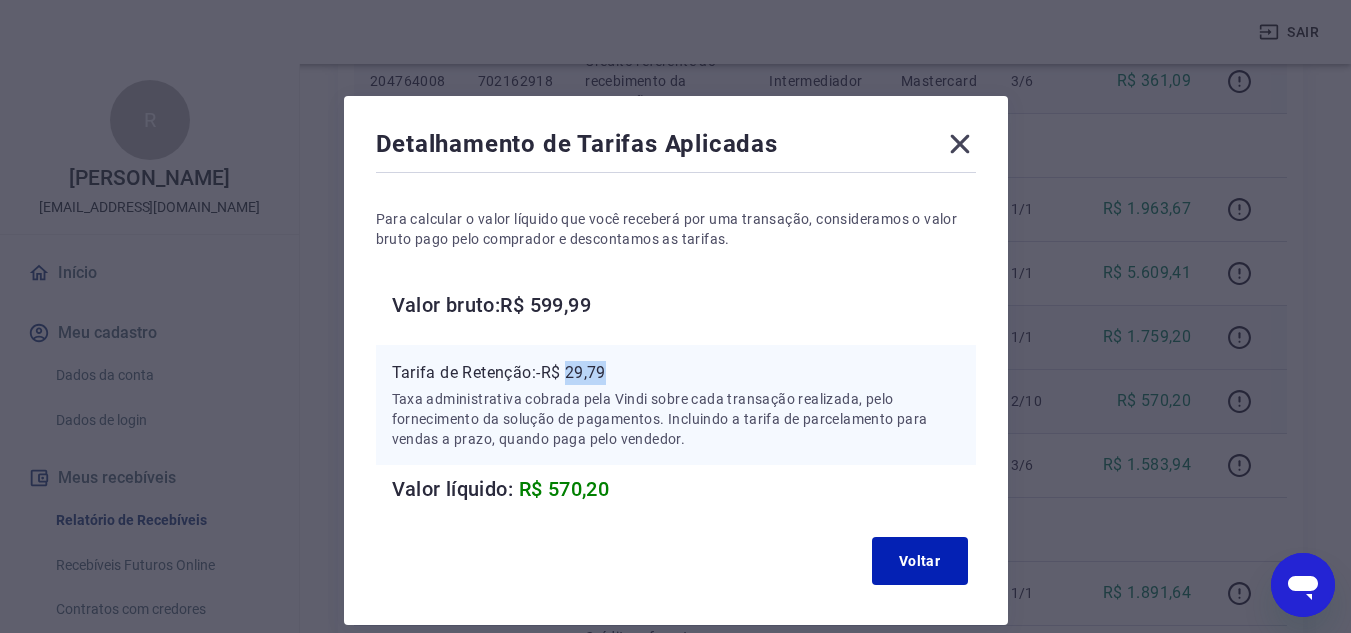 drag, startPoint x: 571, startPoint y: 372, endPoint x: 615, endPoint y: 372, distance: 44 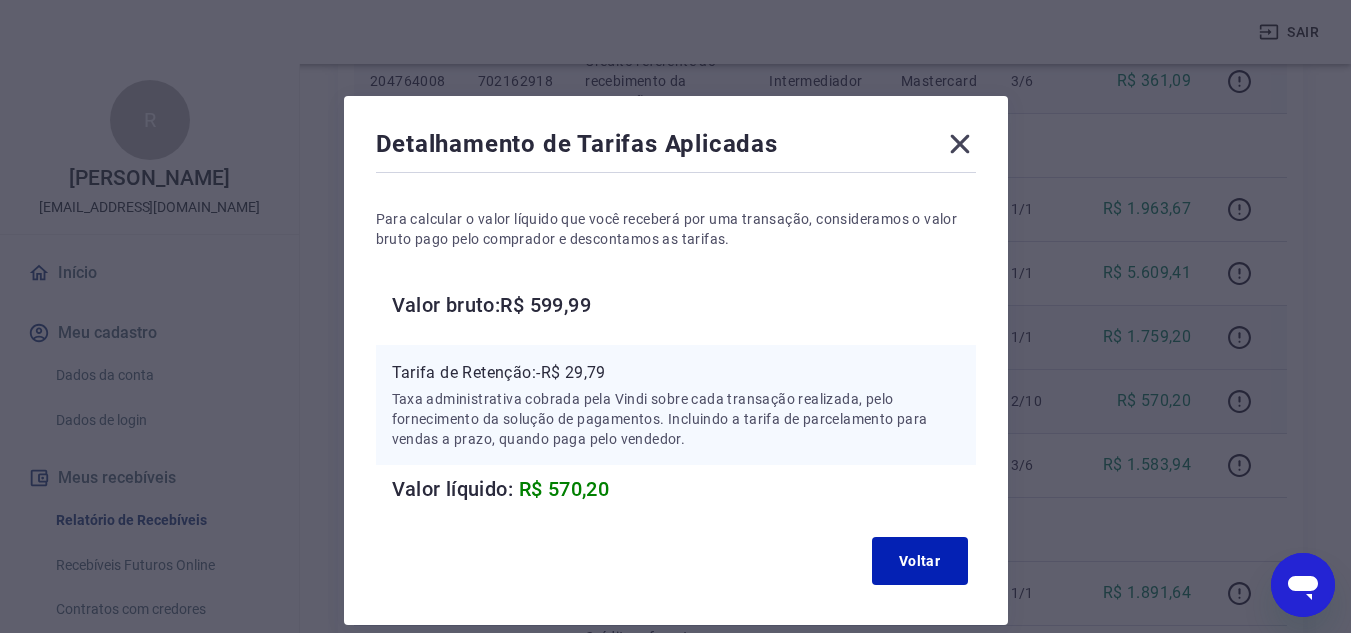 click 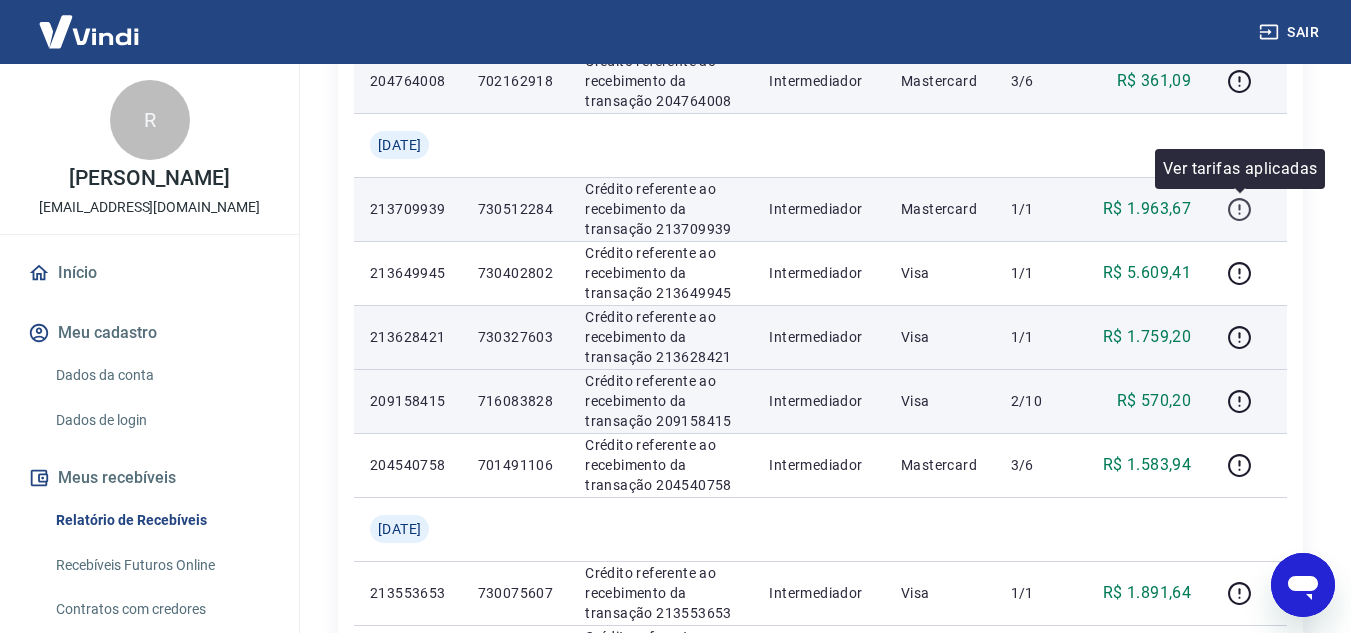 click 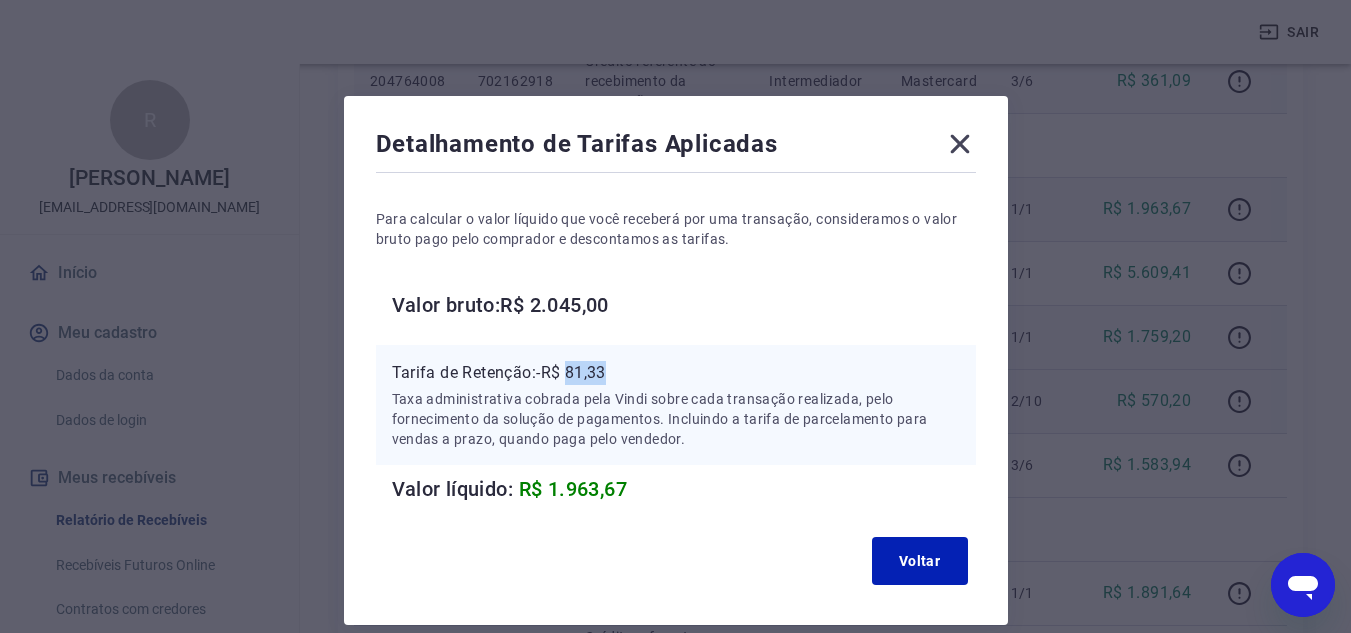 drag, startPoint x: 570, startPoint y: 372, endPoint x: 622, endPoint y: 372, distance: 52 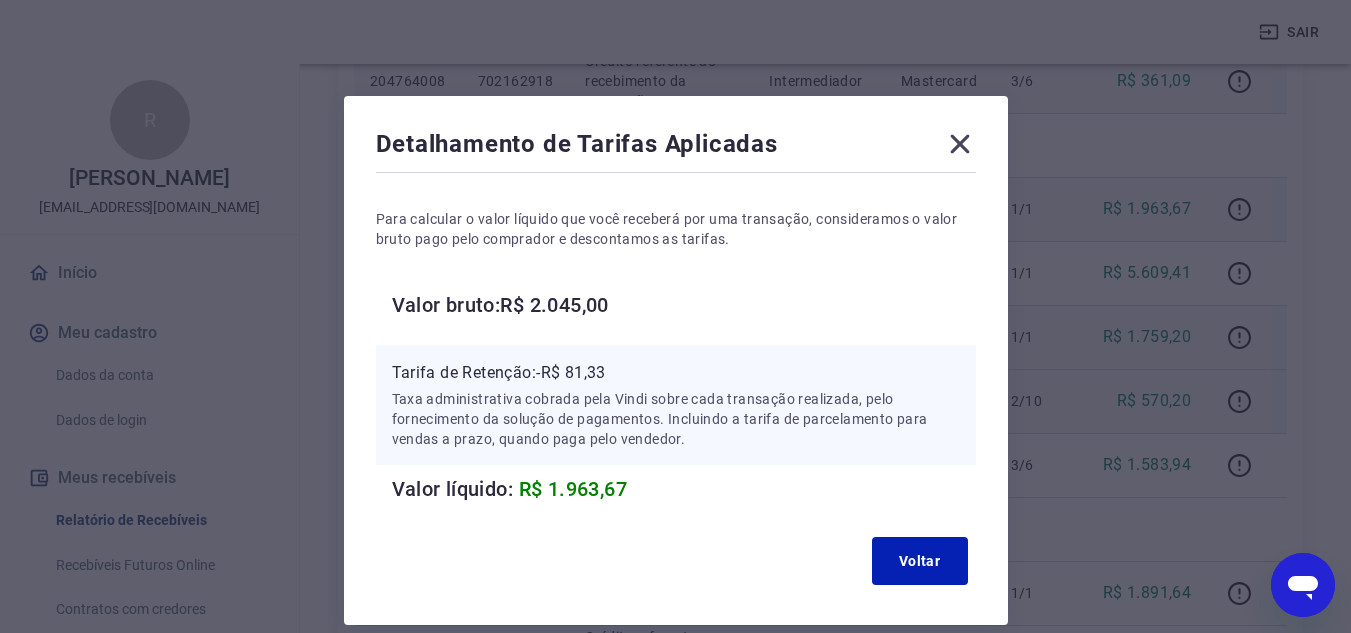 click 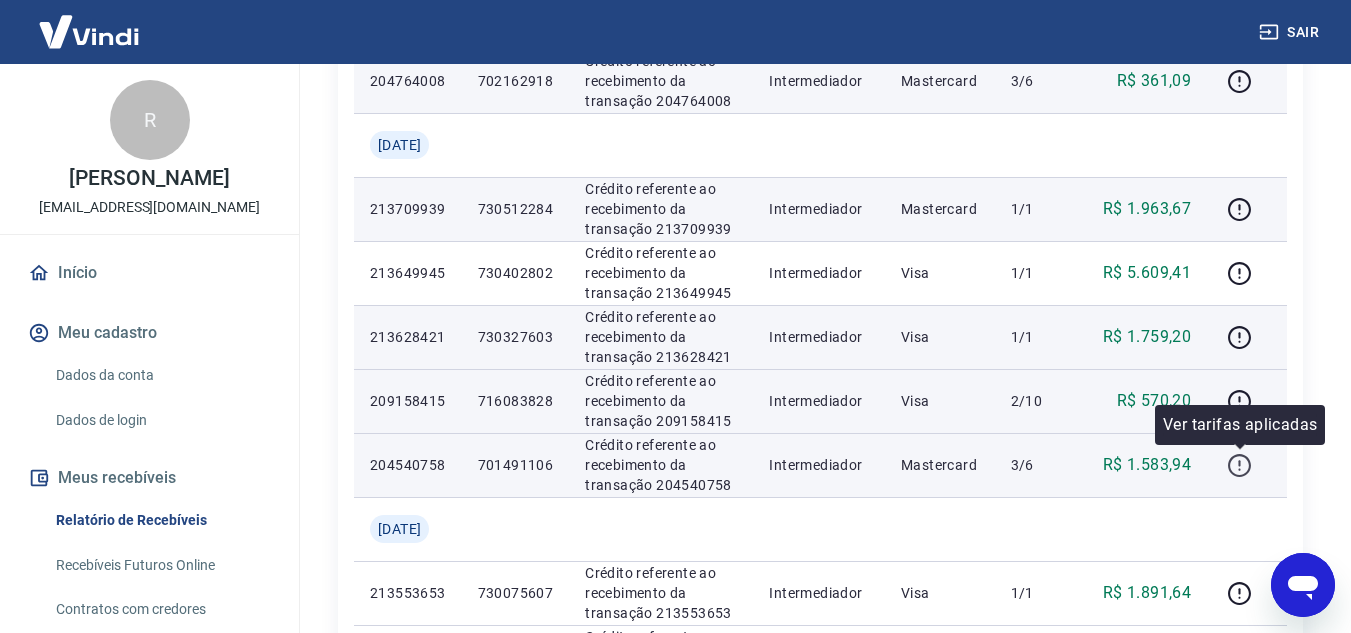 click 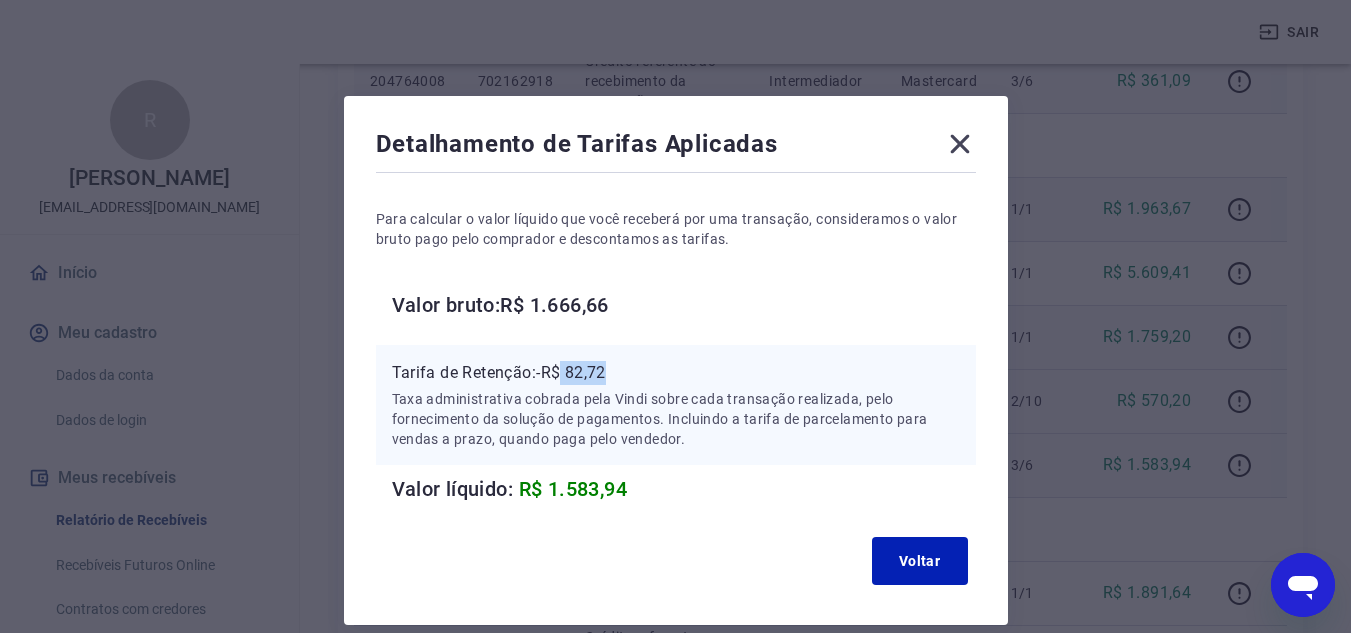 drag, startPoint x: 567, startPoint y: 368, endPoint x: 621, endPoint y: 372, distance: 54.147945 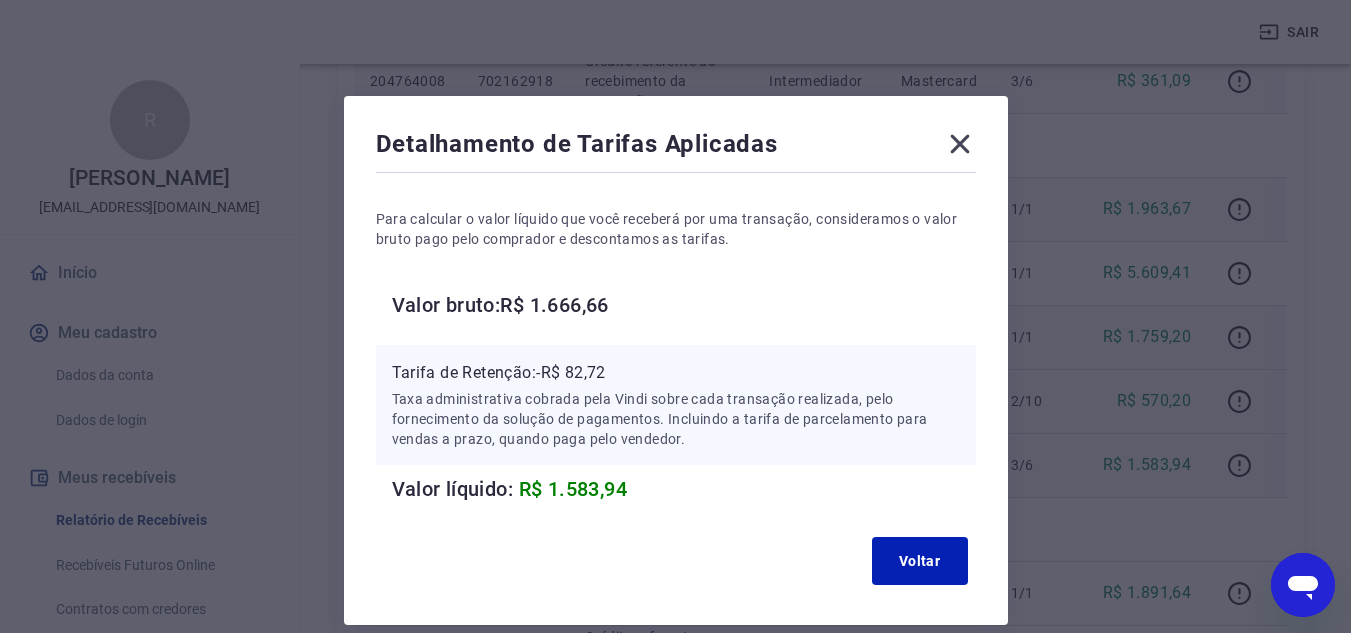 click 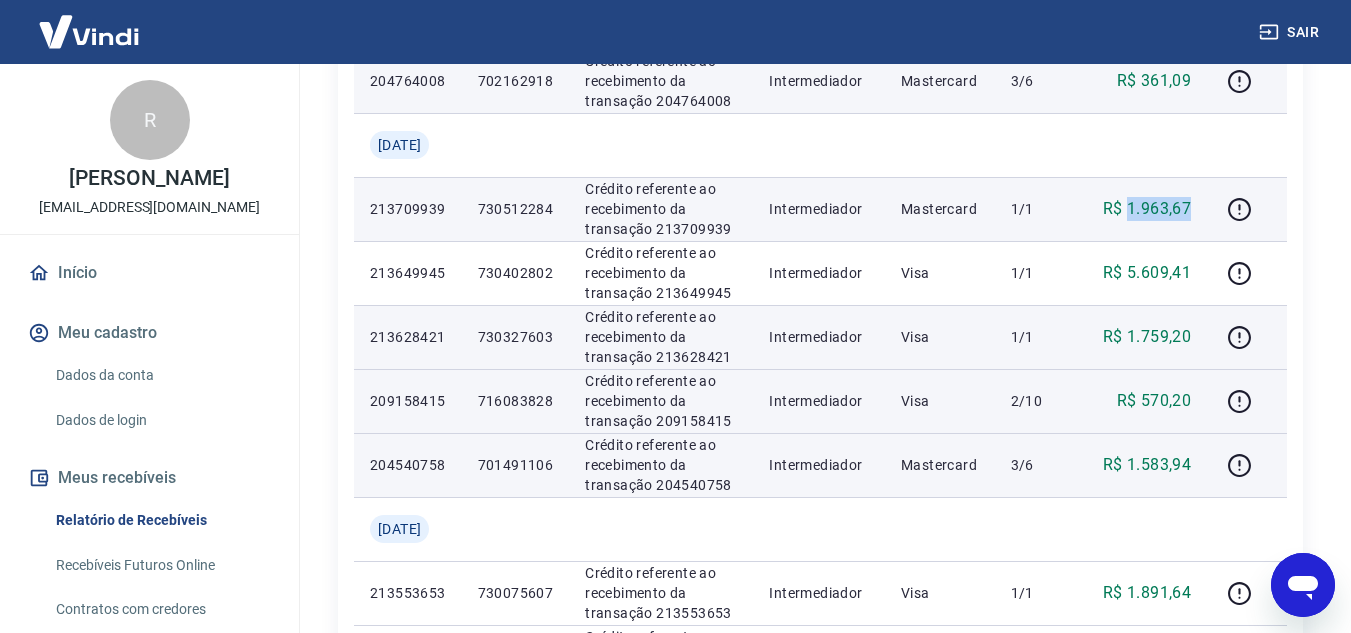 drag, startPoint x: 1132, startPoint y: 208, endPoint x: 1200, endPoint y: 208, distance: 68 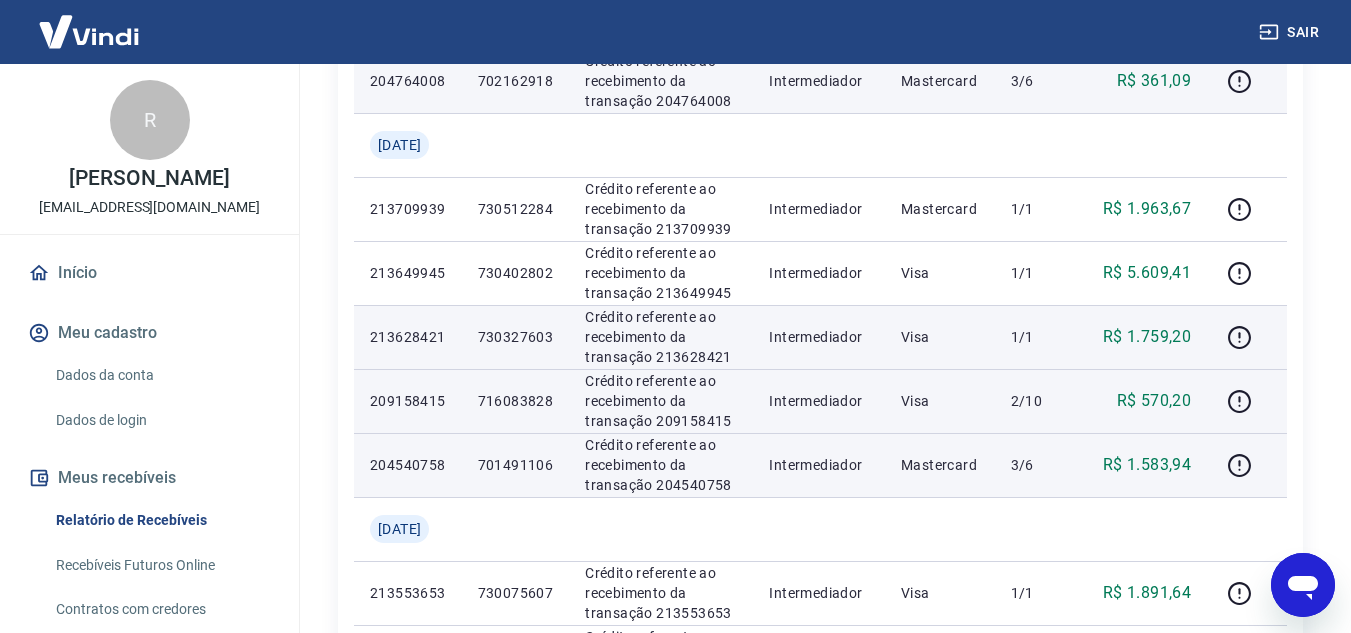 click on "R$ 1.583,94" at bounding box center [1147, 465] 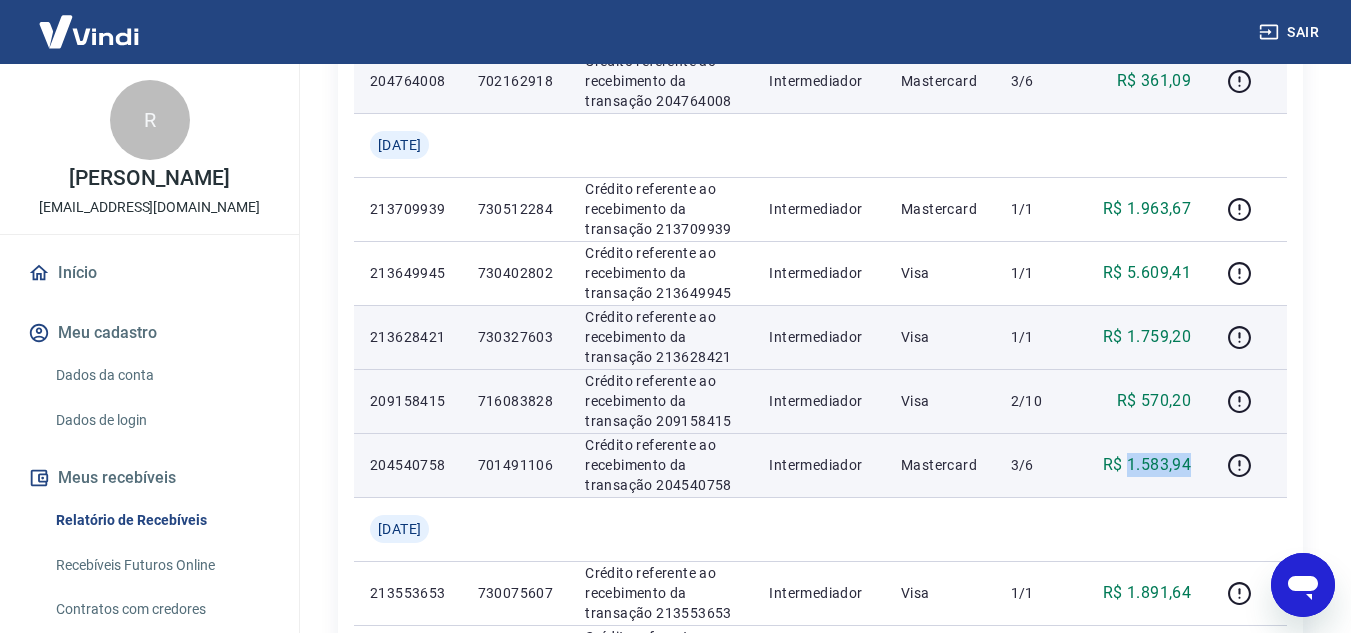drag, startPoint x: 1129, startPoint y: 464, endPoint x: 1200, endPoint y: 464, distance: 71 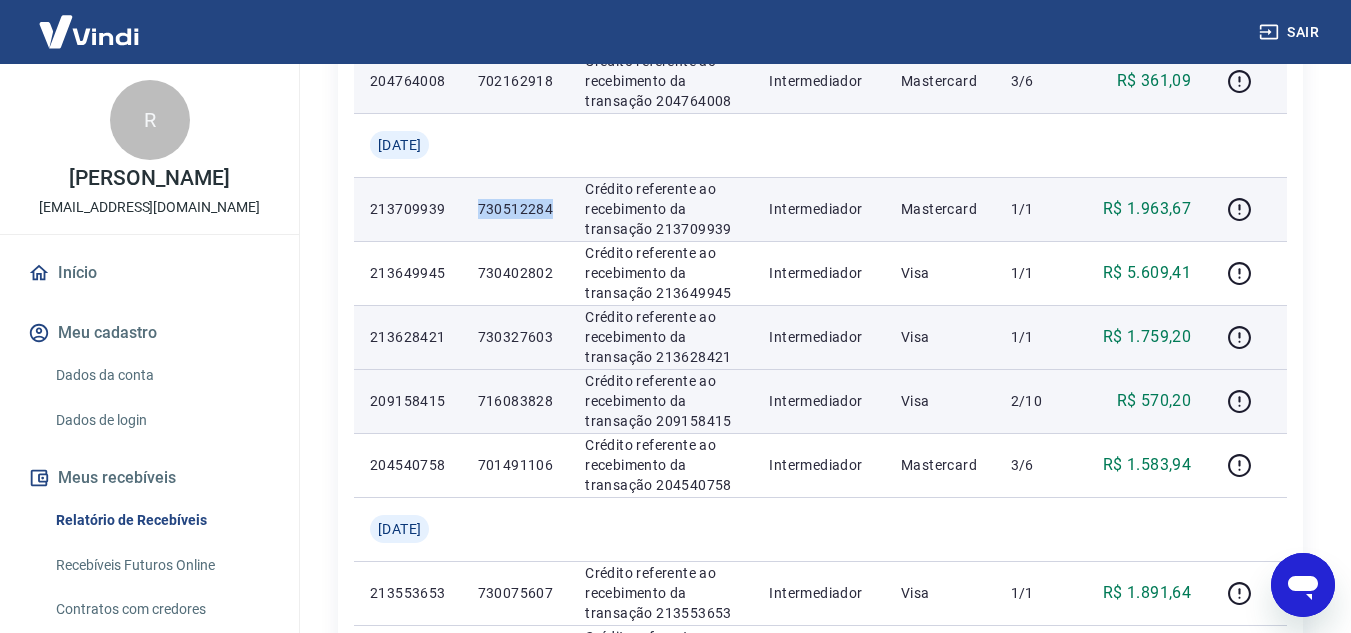 drag, startPoint x: 488, startPoint y: 208, endPoint x: 572, endPoint y: 208, distance: 84 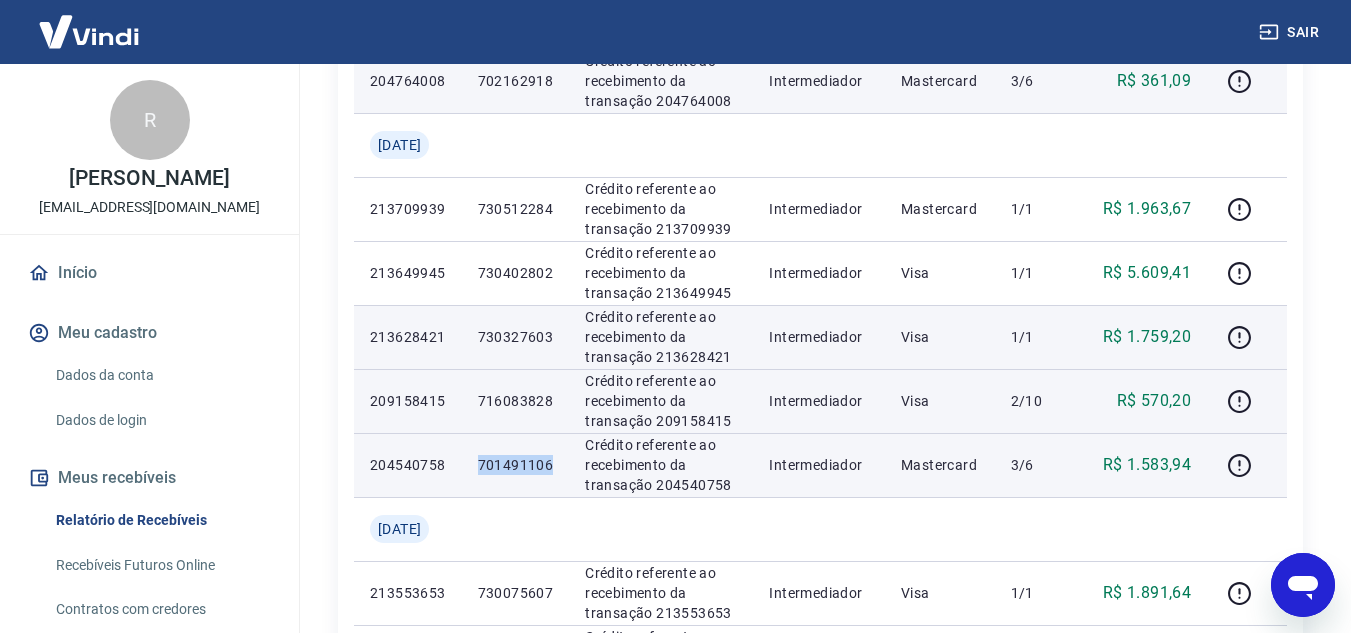 drag, startPoint x: 493, startPoint y: 462, endPoint x: 568, endPoint y: 459, distance: 75.059975 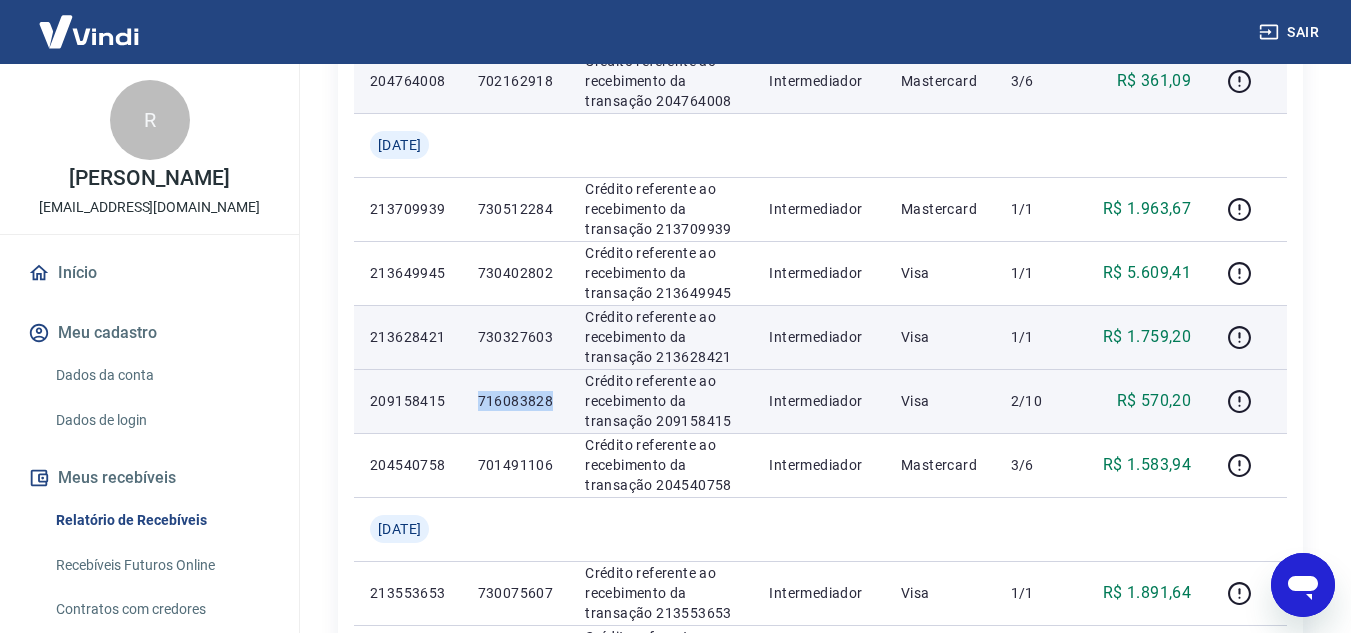 drag, startPoint x: 503, startPoint y: 399, endPoint x: 577, endPoint y: 402, distance: 74.06078 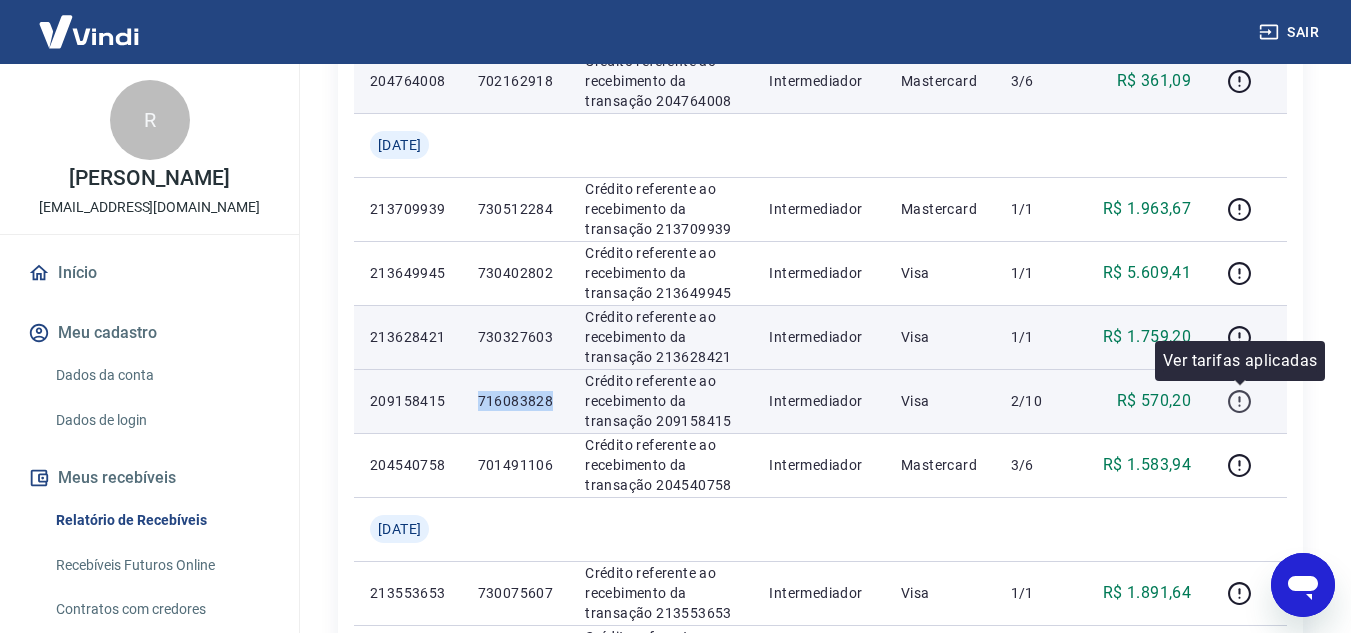 click 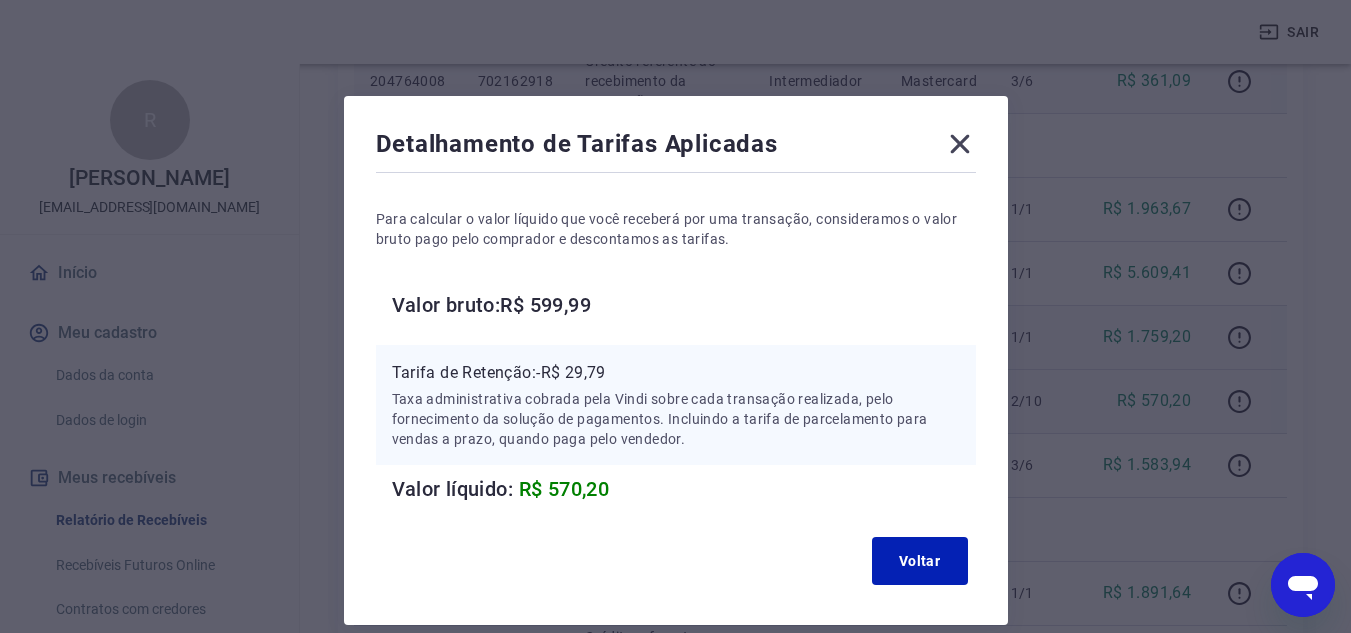 click 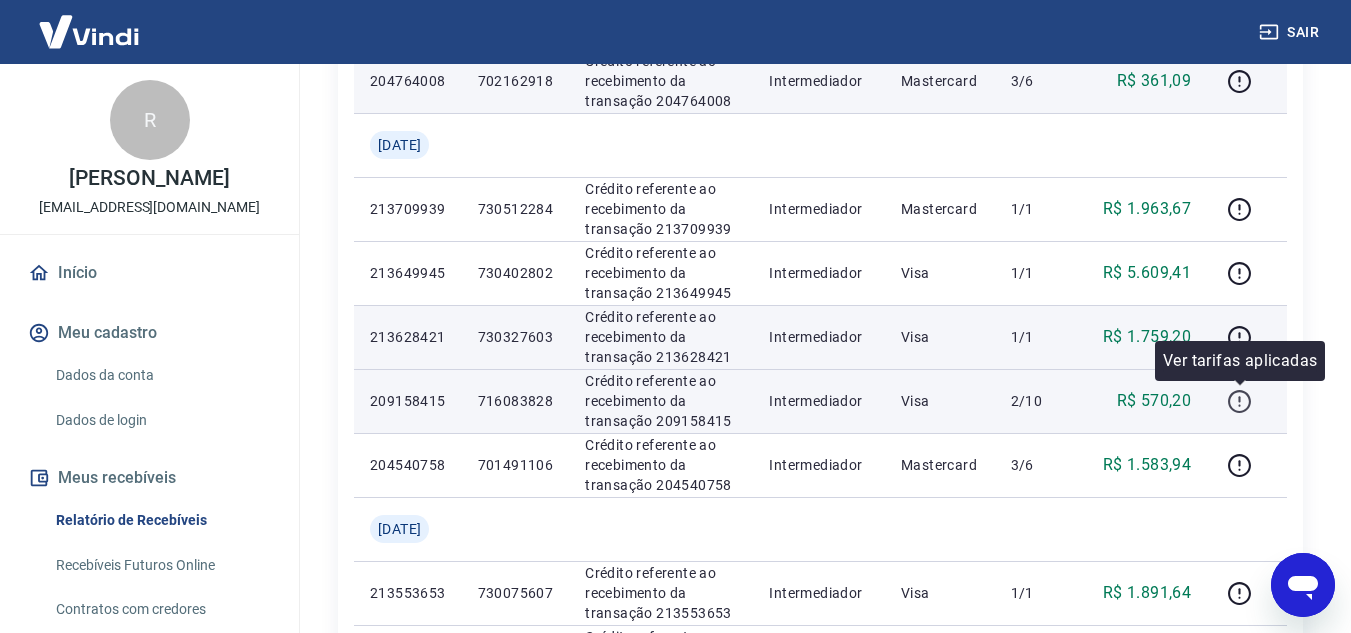 click 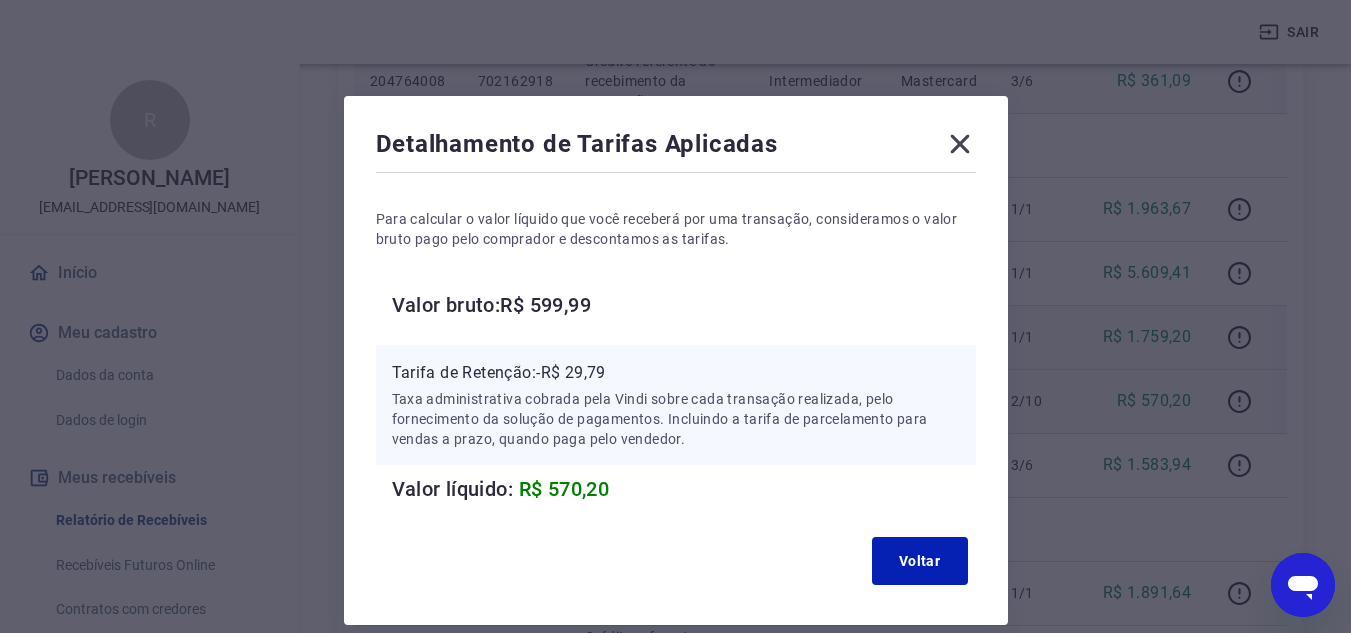 type 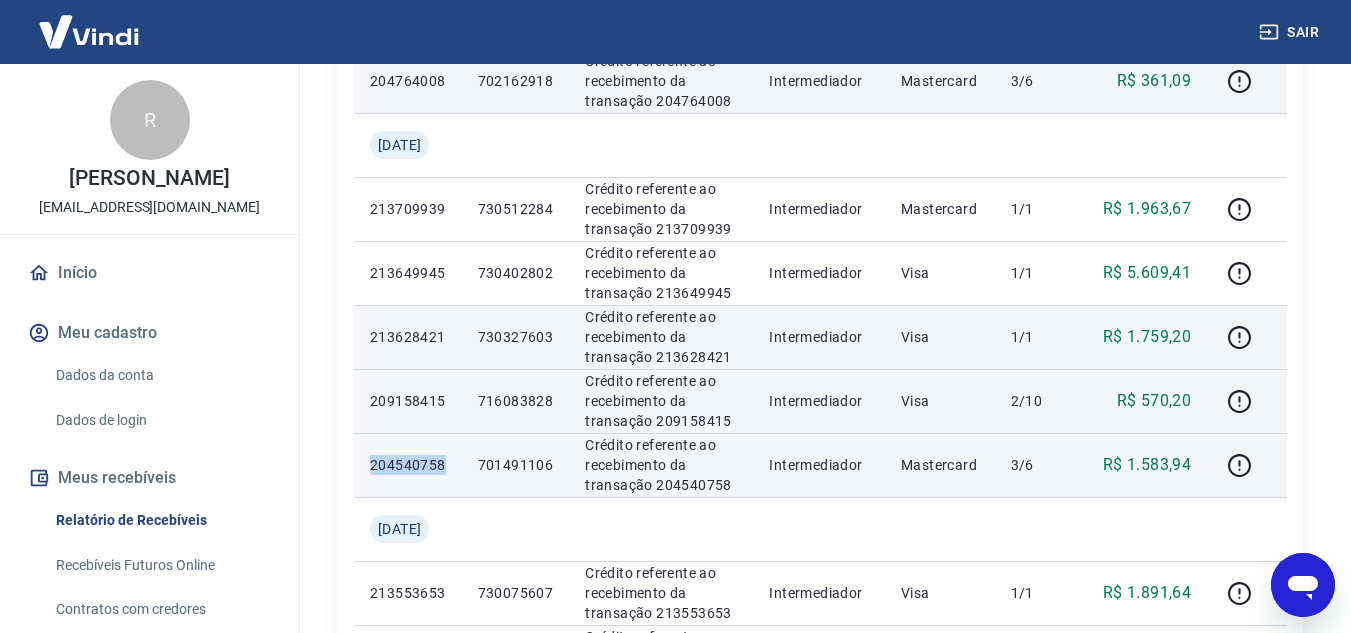 drag, startPoint x: 372, startPoint y: 464, endPoint x: 447, endPoint y: 463, distance: 75.00667 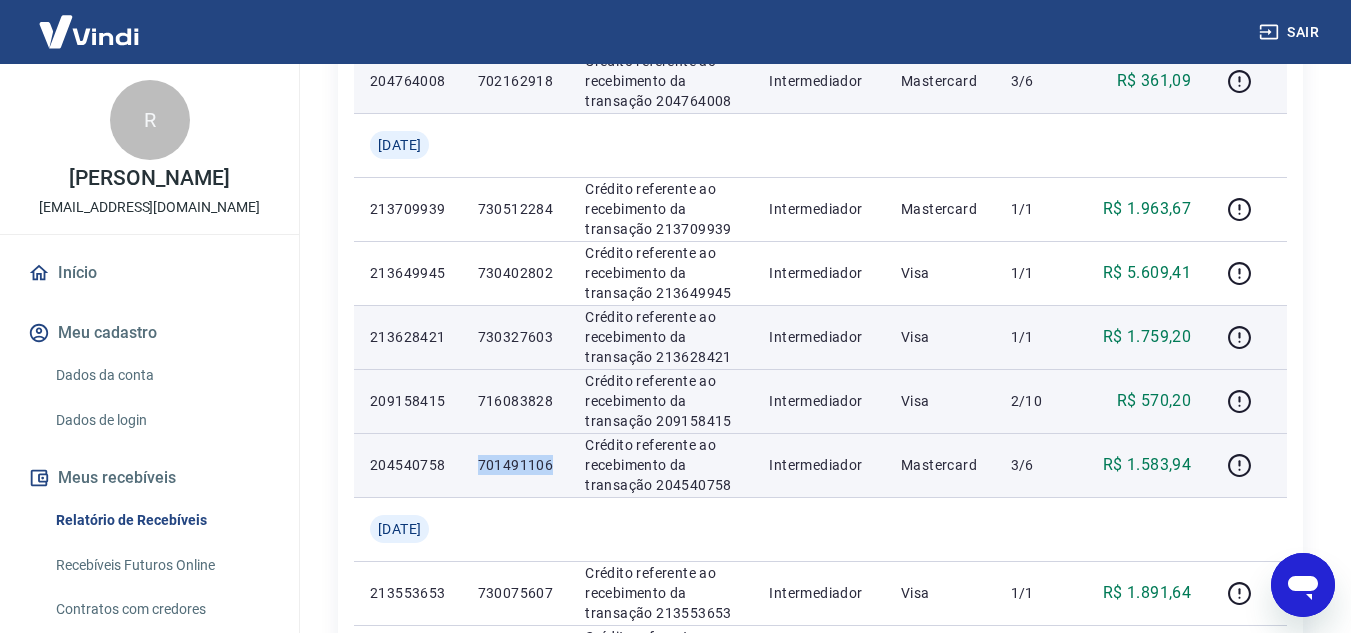 drag, startPoint x: 491, startPoint y: 461, endPoint x: 574, endPoint y: 463, distance: 83.02409 